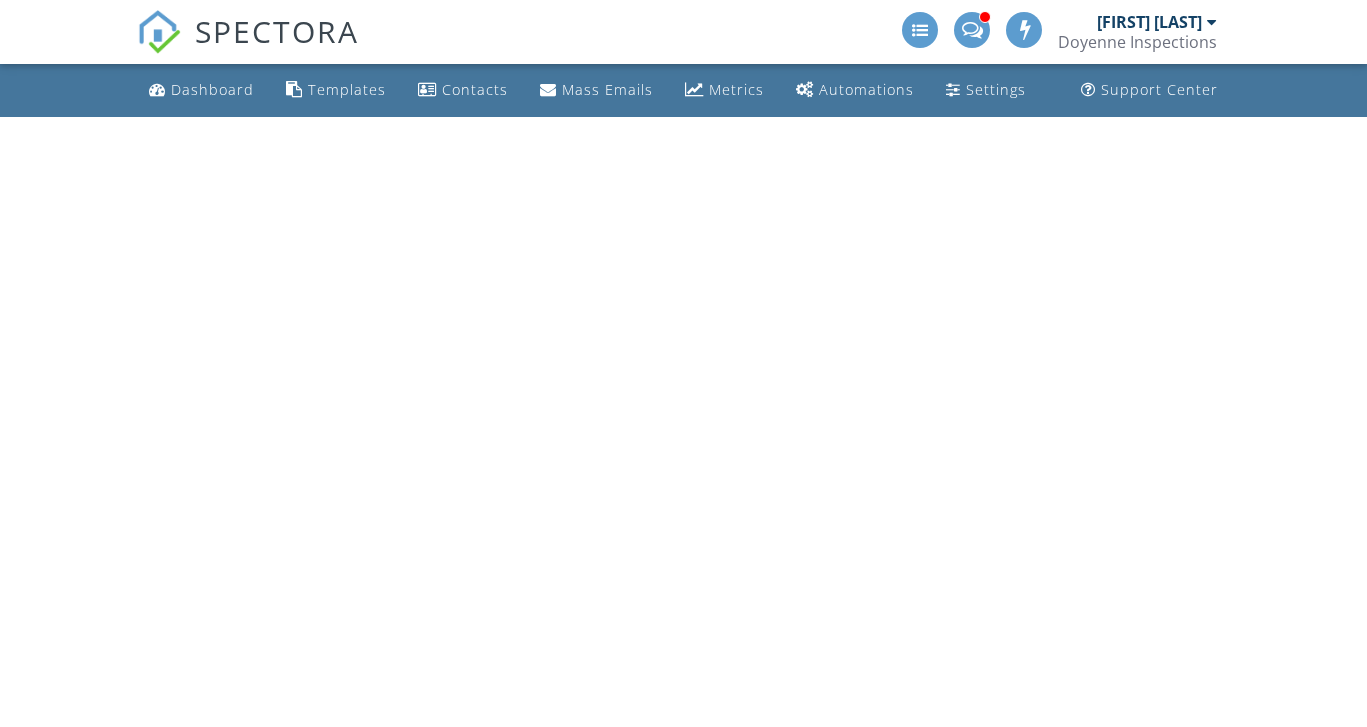 scroll, scrollTop: 0, scrollLeft: 0, axis: both 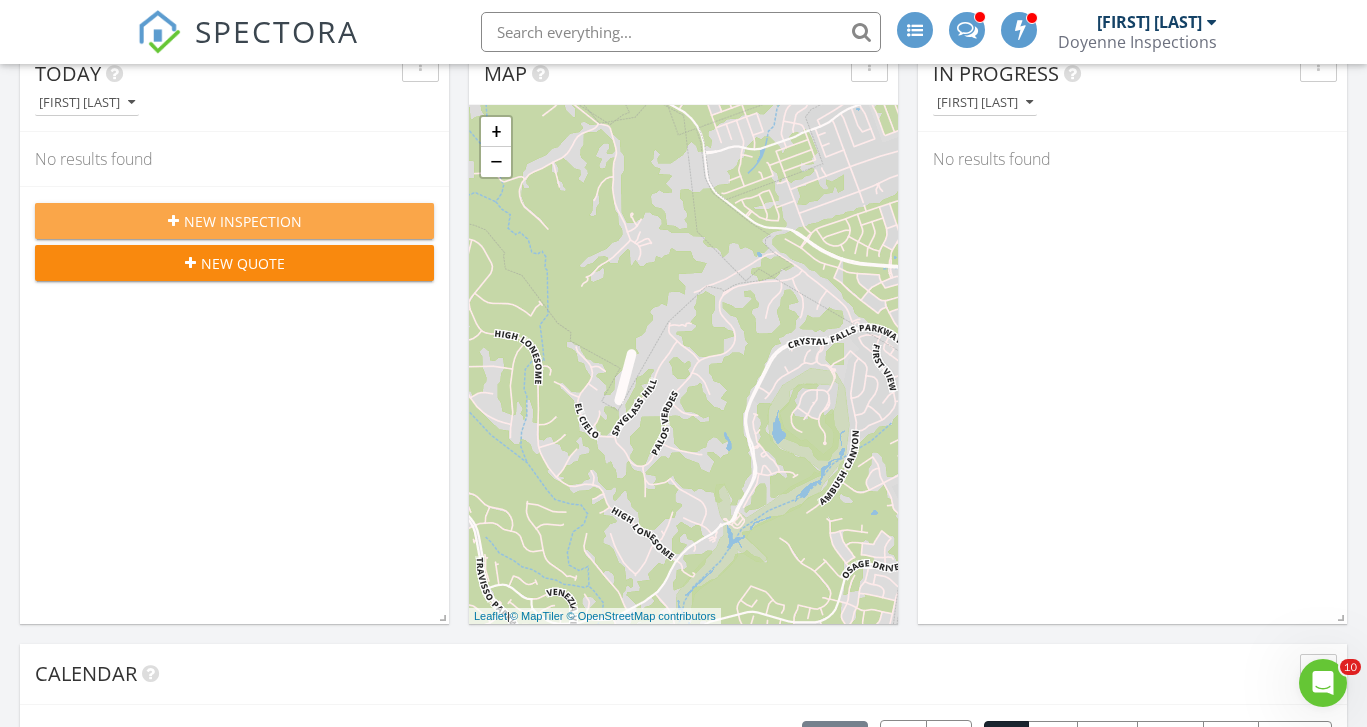 click on "New Inspection" at bounding box center [234, 221] 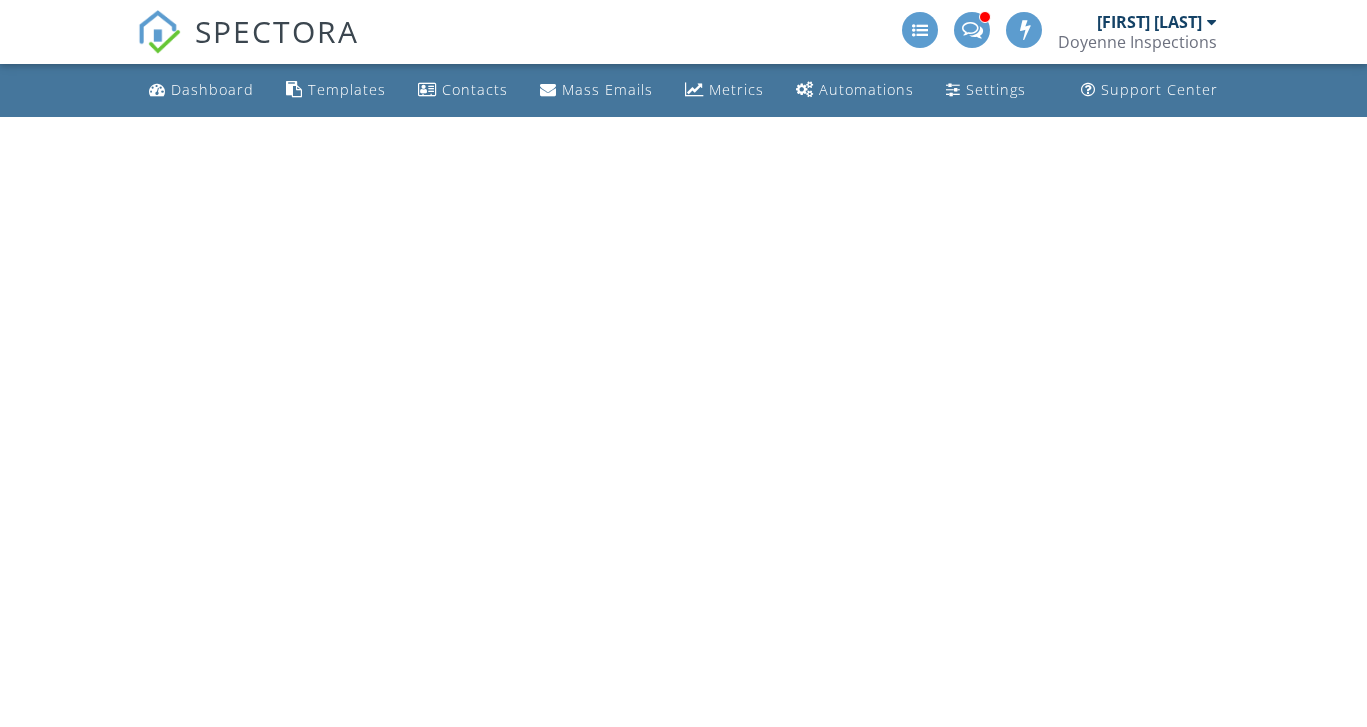 scroll, scrollTop: 0, scrollLeft: 0, axis: both 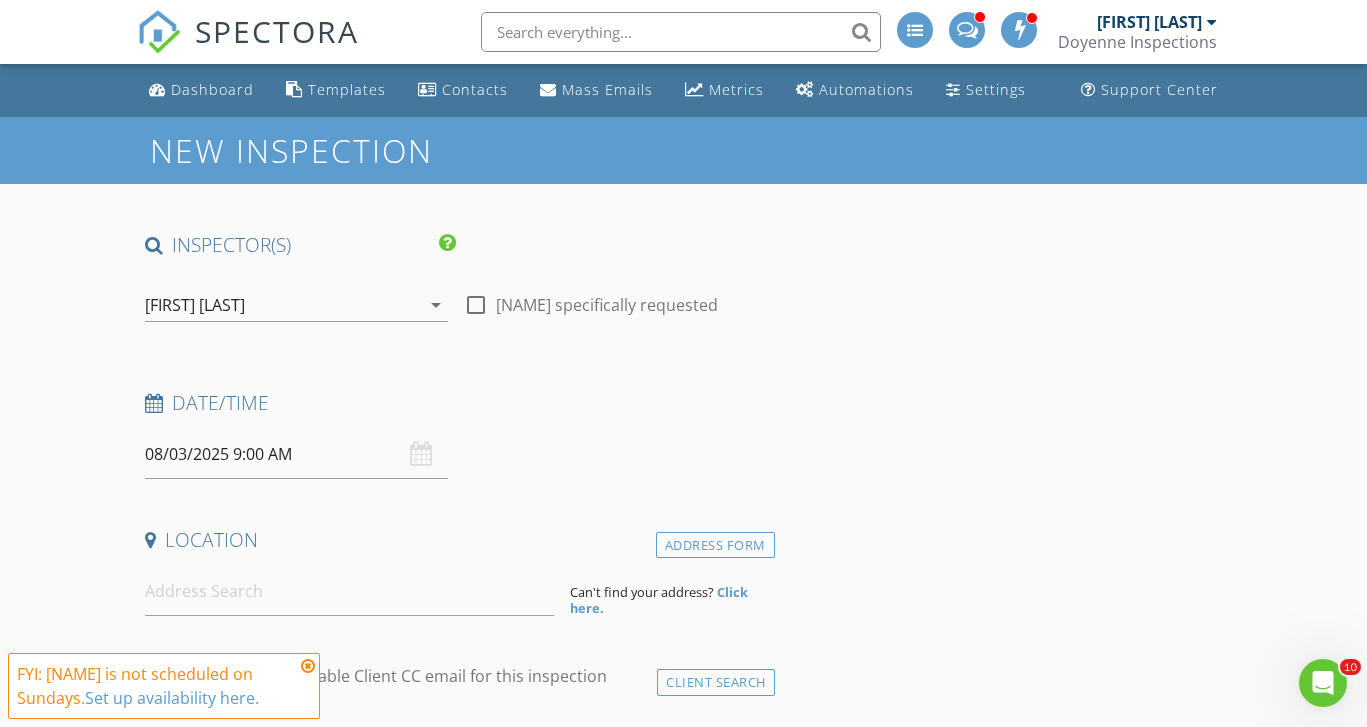click on "arrow_drop_down" at bounding box center [436, 305] 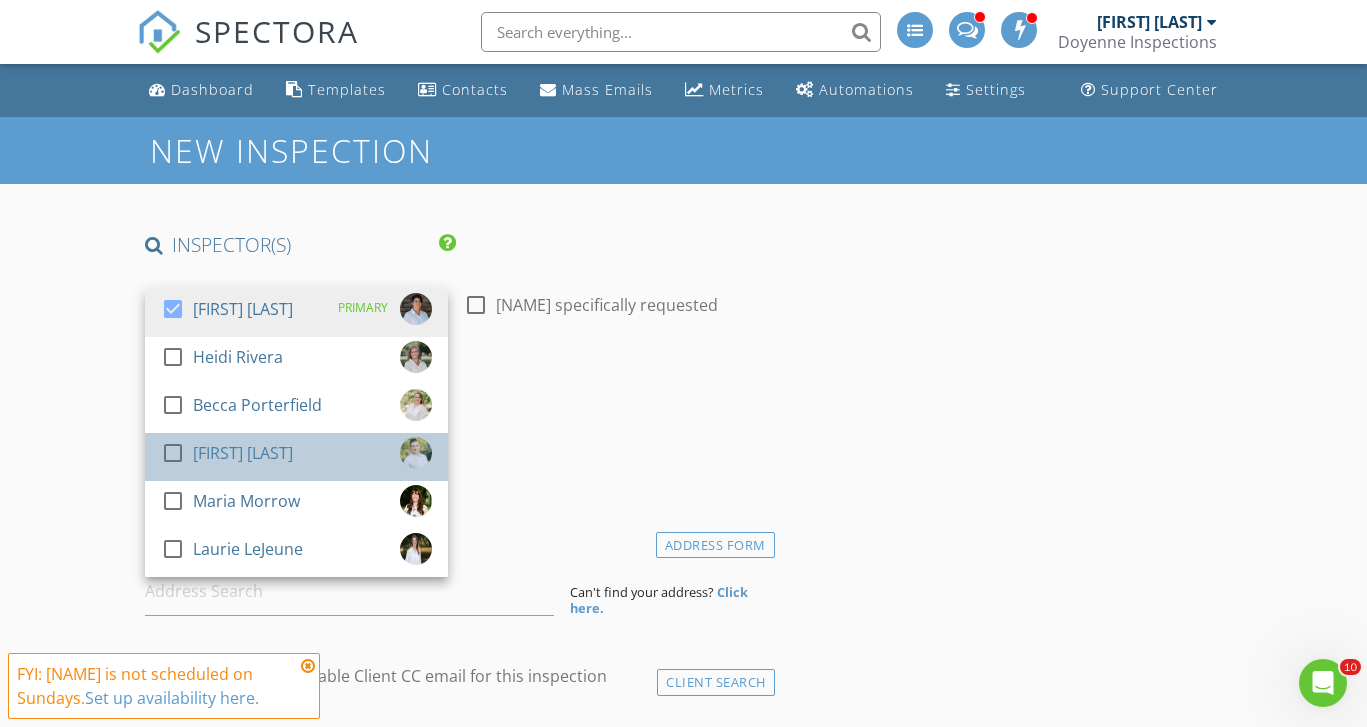 click on "check_box_outline_blank   Jess Mall" at bounding box center [296, 457] 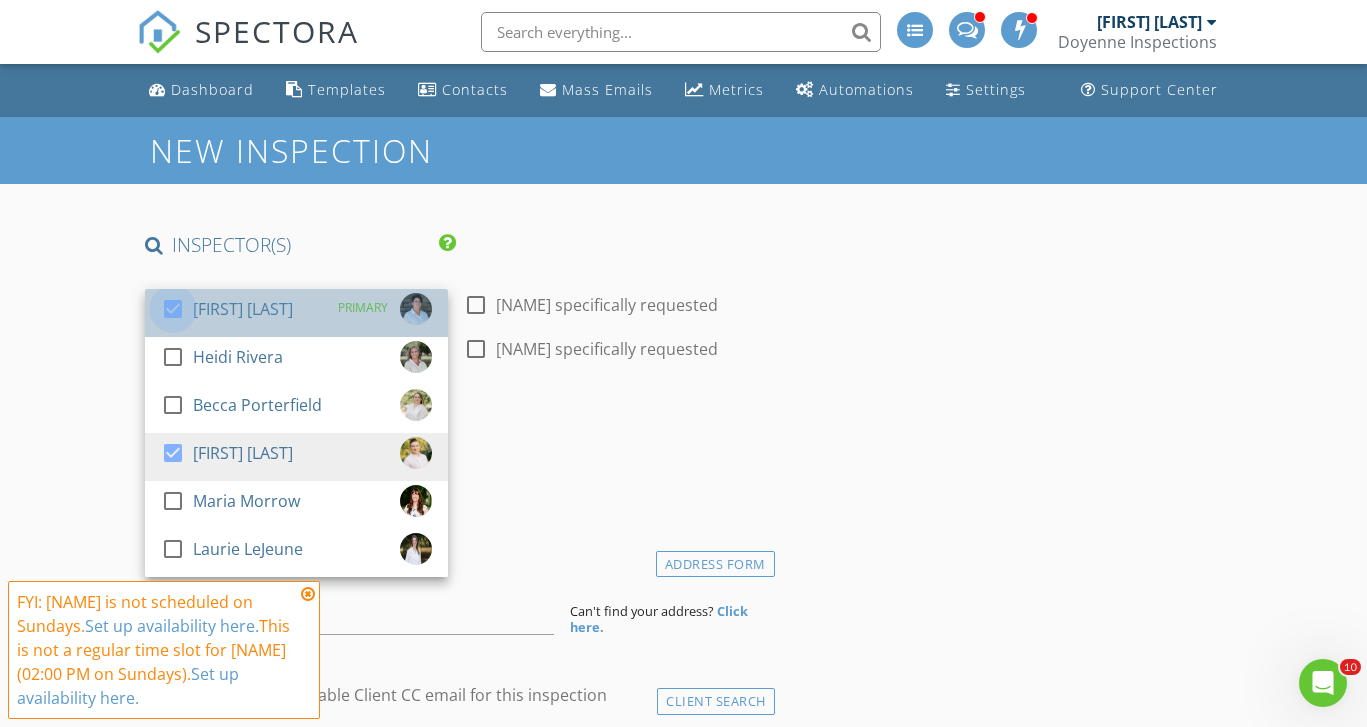 click at bounding box center [173, 309] 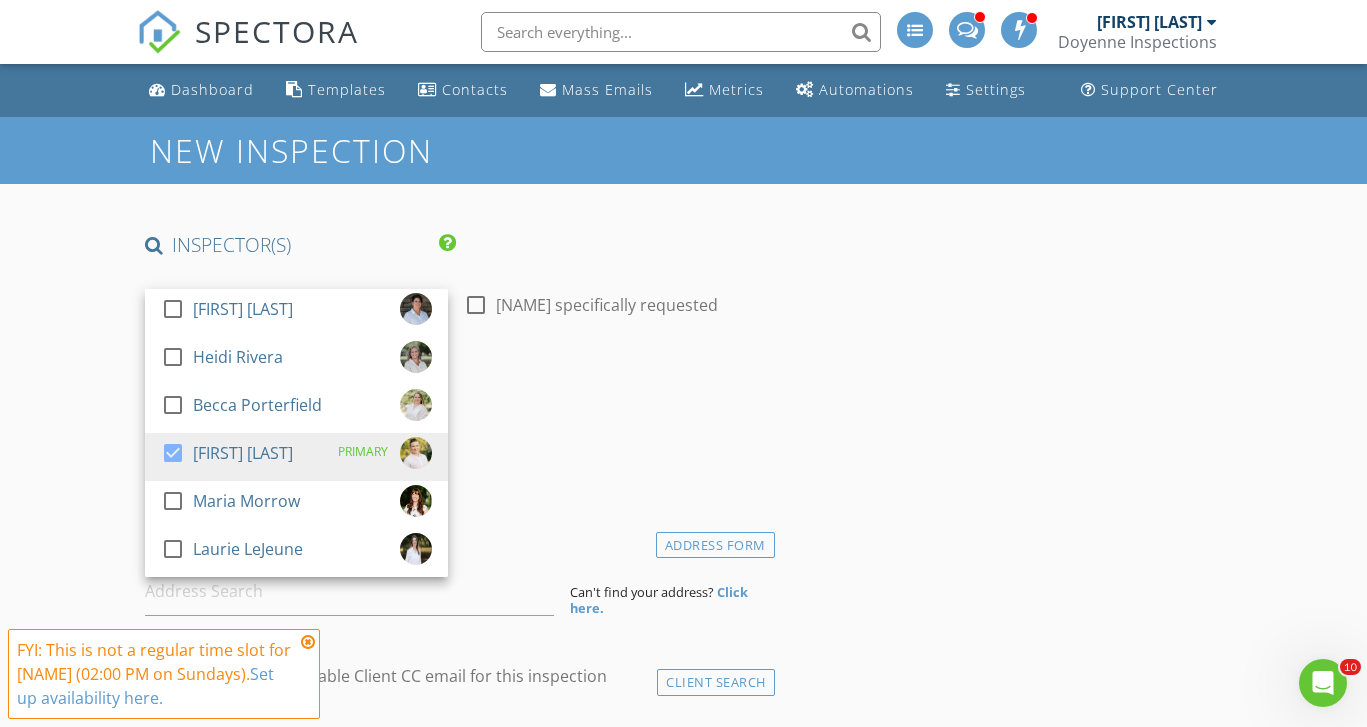 click on "Date/Time
08/03/2025 9:00 AM" at bounding box center [456, 434] 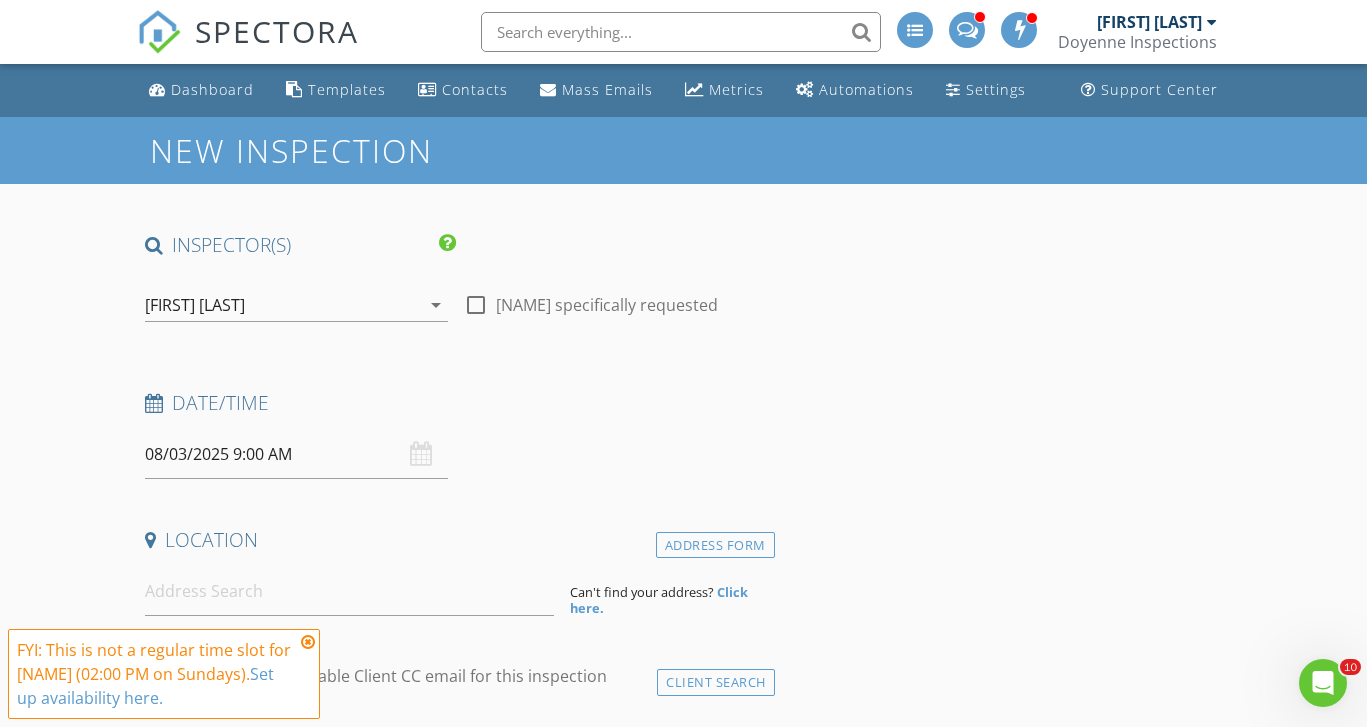 click on "08/03/2025 9:00 AM" at bounding box center [296, 454] 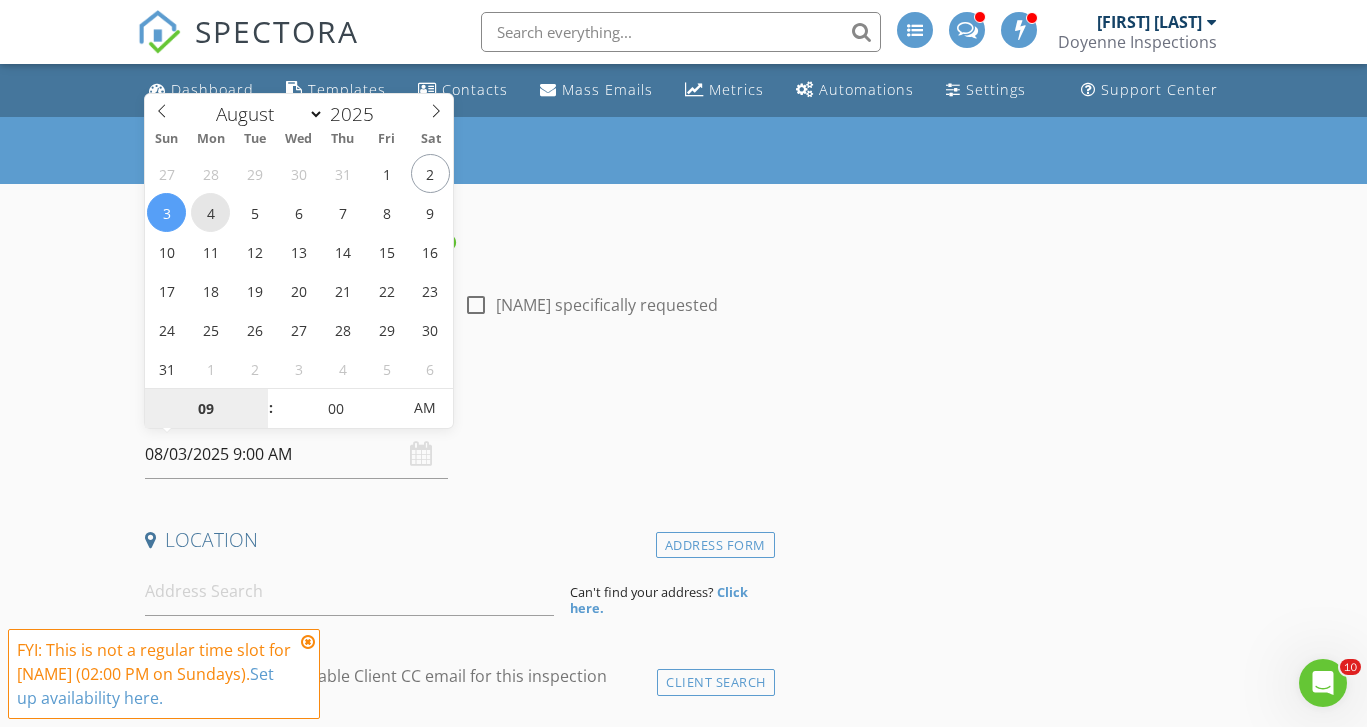 type on "08/04/2025 9:00 AM" 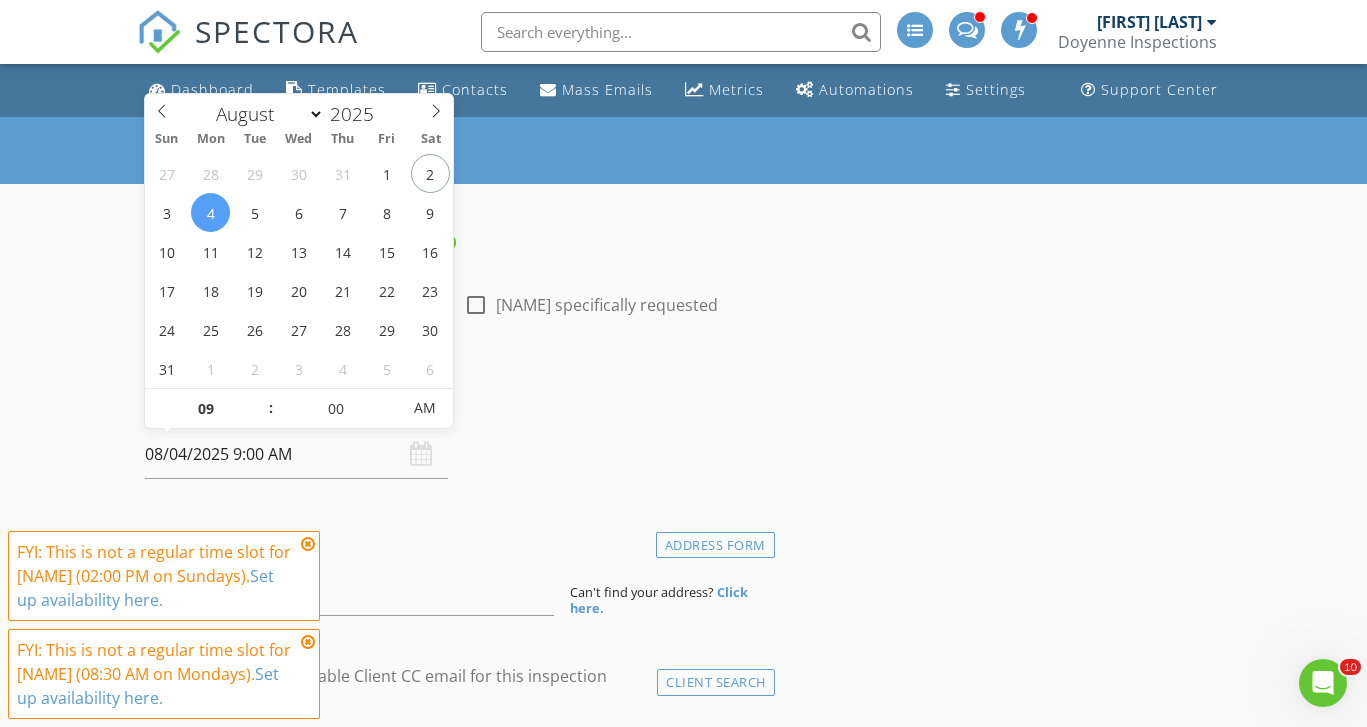 click on "Date/Time
08/04/2025 9:00 AM" at bounding box center (456, 434) 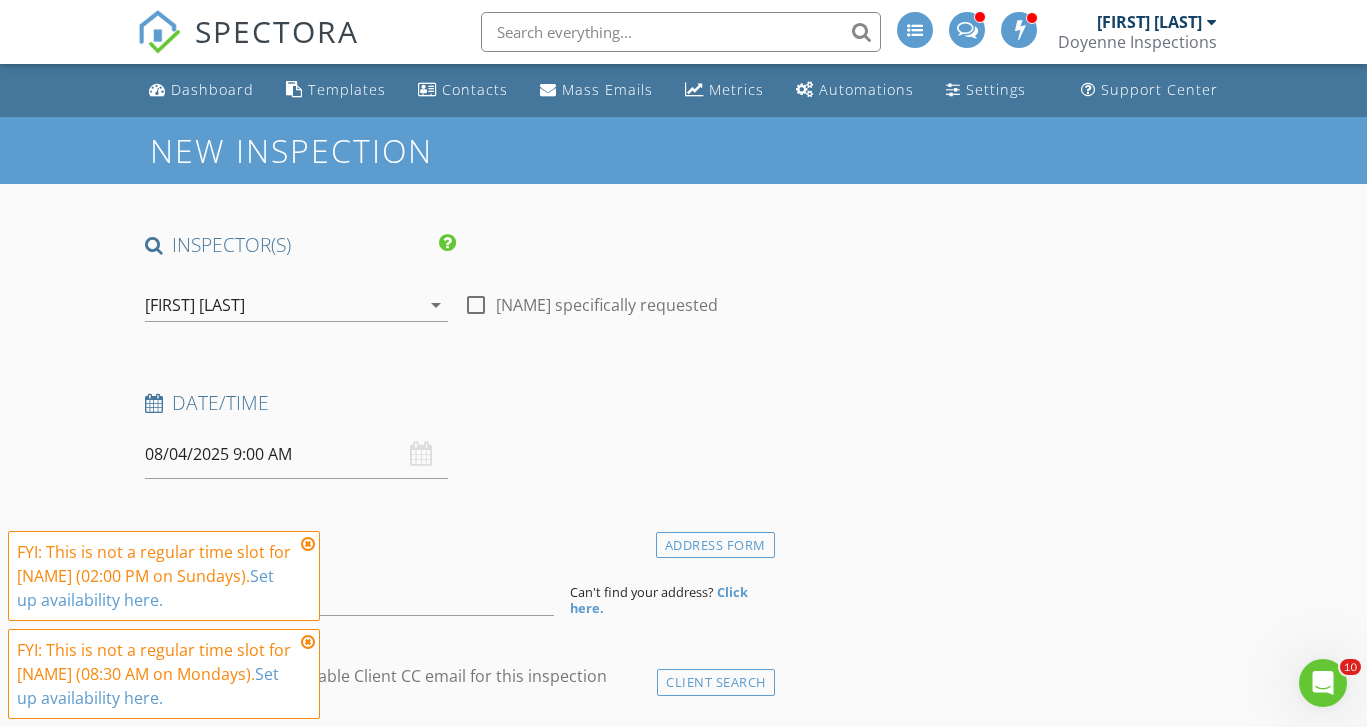 click at bounding box center (308, 544) 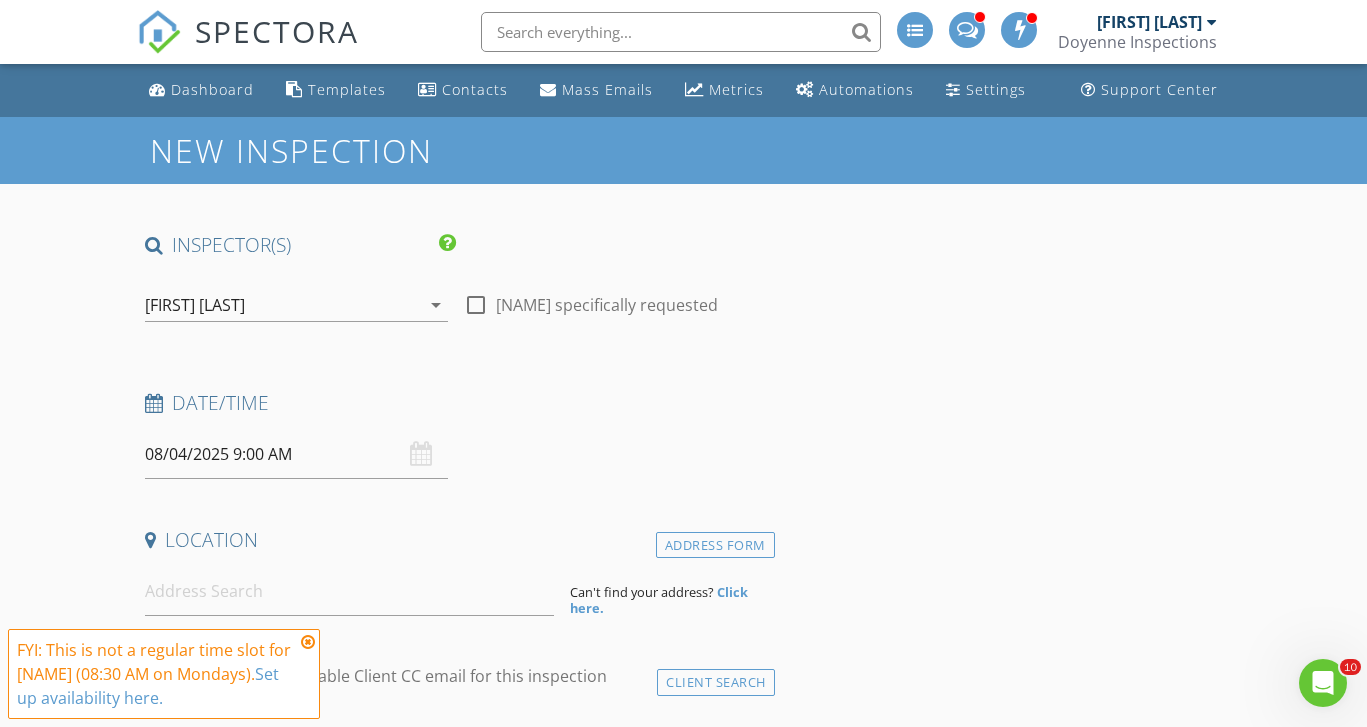 click on "FYI: This is not a regular time slot for Jess Mall (08:30 AM on Mondays).  Set up availability here." at bounding box center [164, 674] 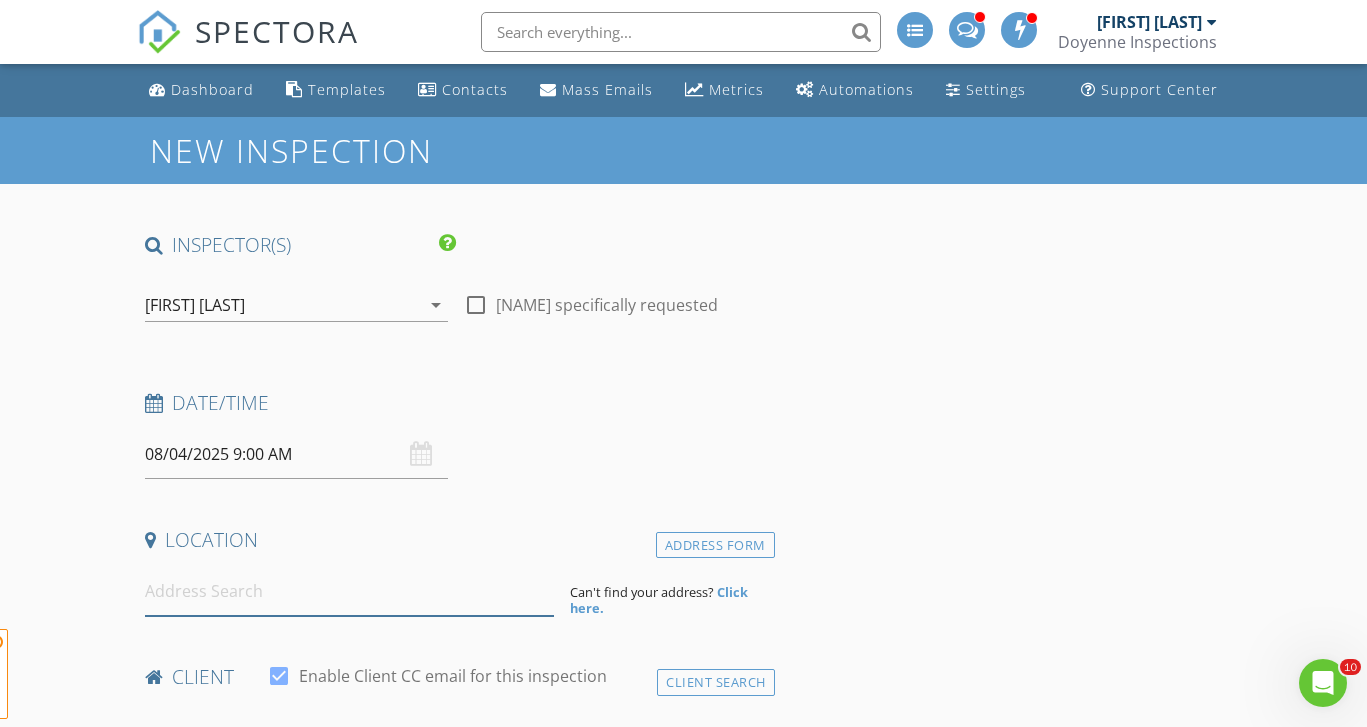 click at bounding box center (349, 591) 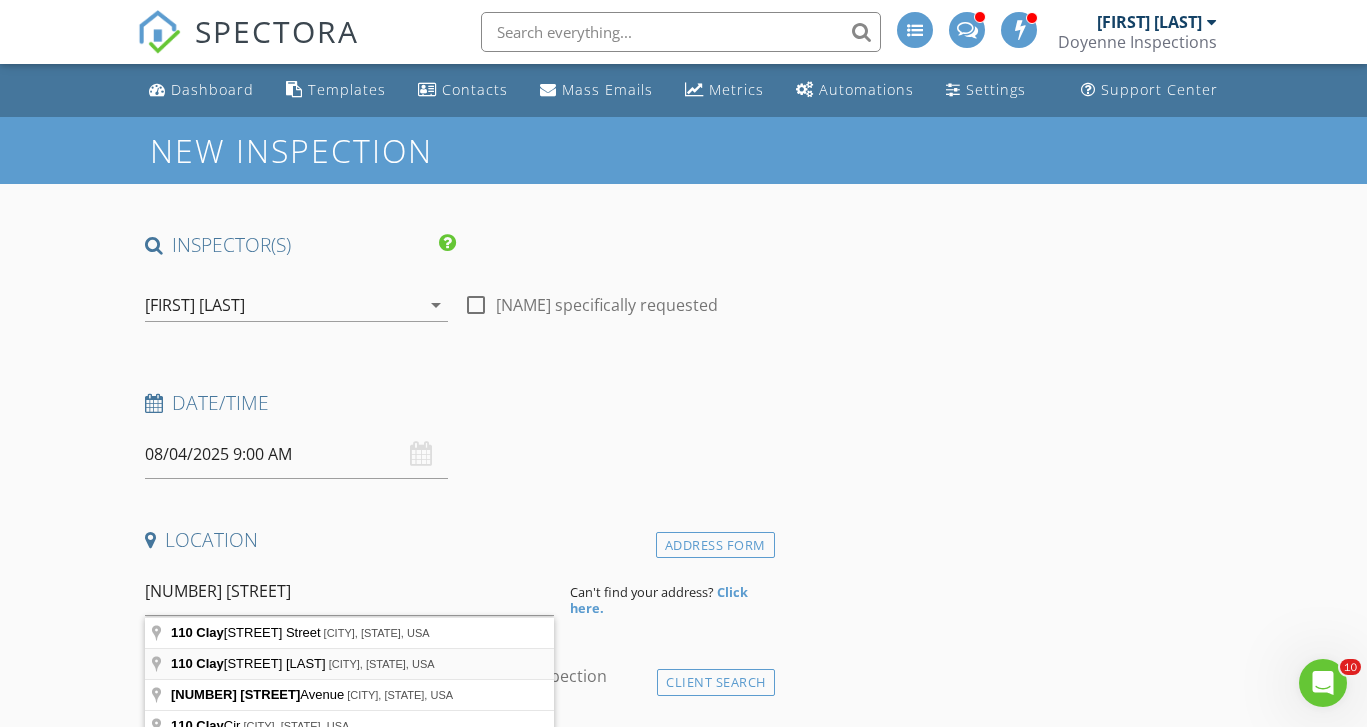 type on "110 Clay Hl St, Georgetown, TX, USA" 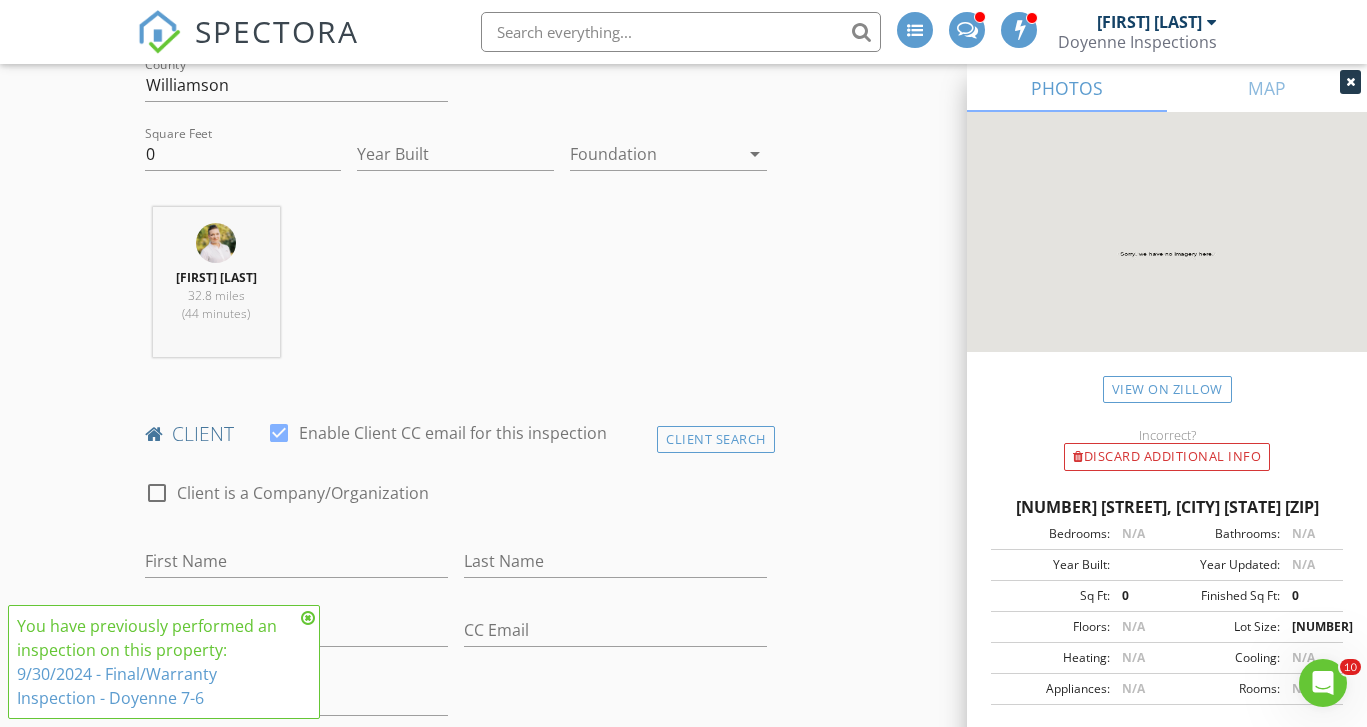 scroll, scrollTop: 654, scrollLeft: 0, axis: vertical 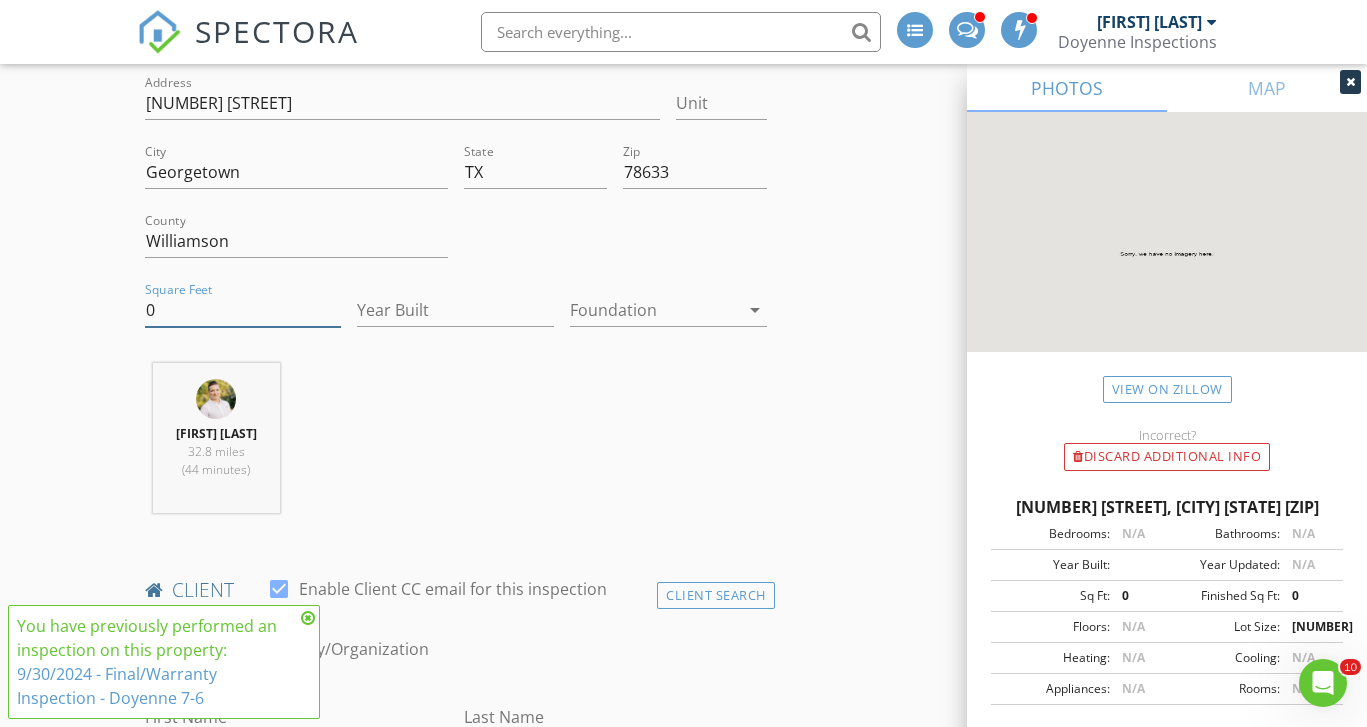 drag, startPoint x: 177, startPoint y: 311, endPoint x: 122, endPoint y: 310, distance: 55.00909 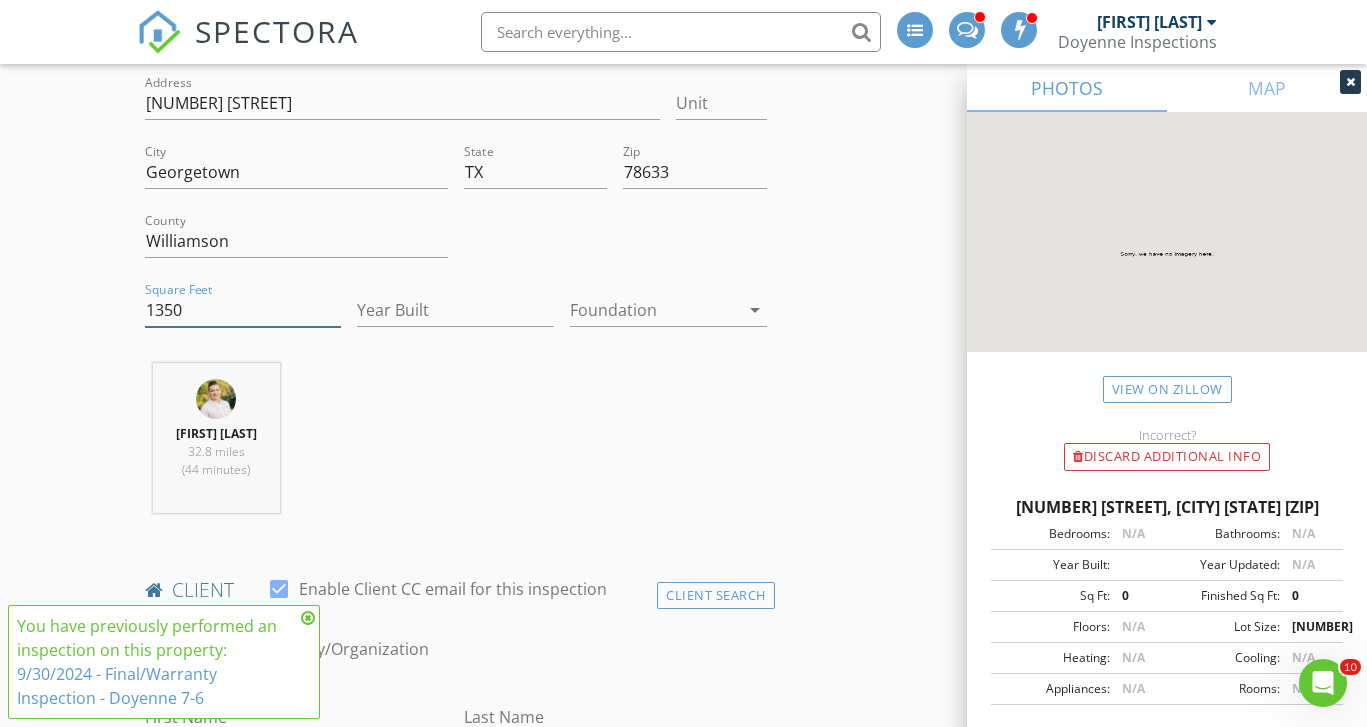 type on "1350" 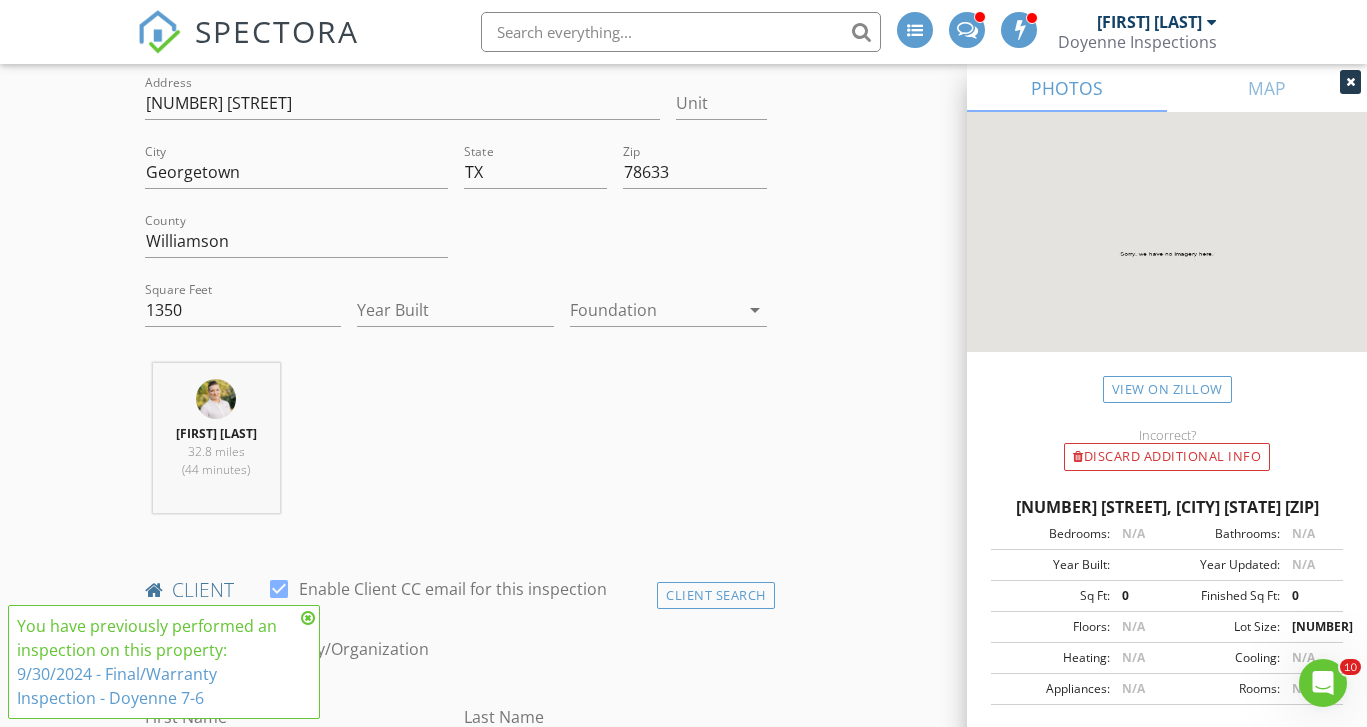 click on "Year Built" at bounding box center (455, 314) 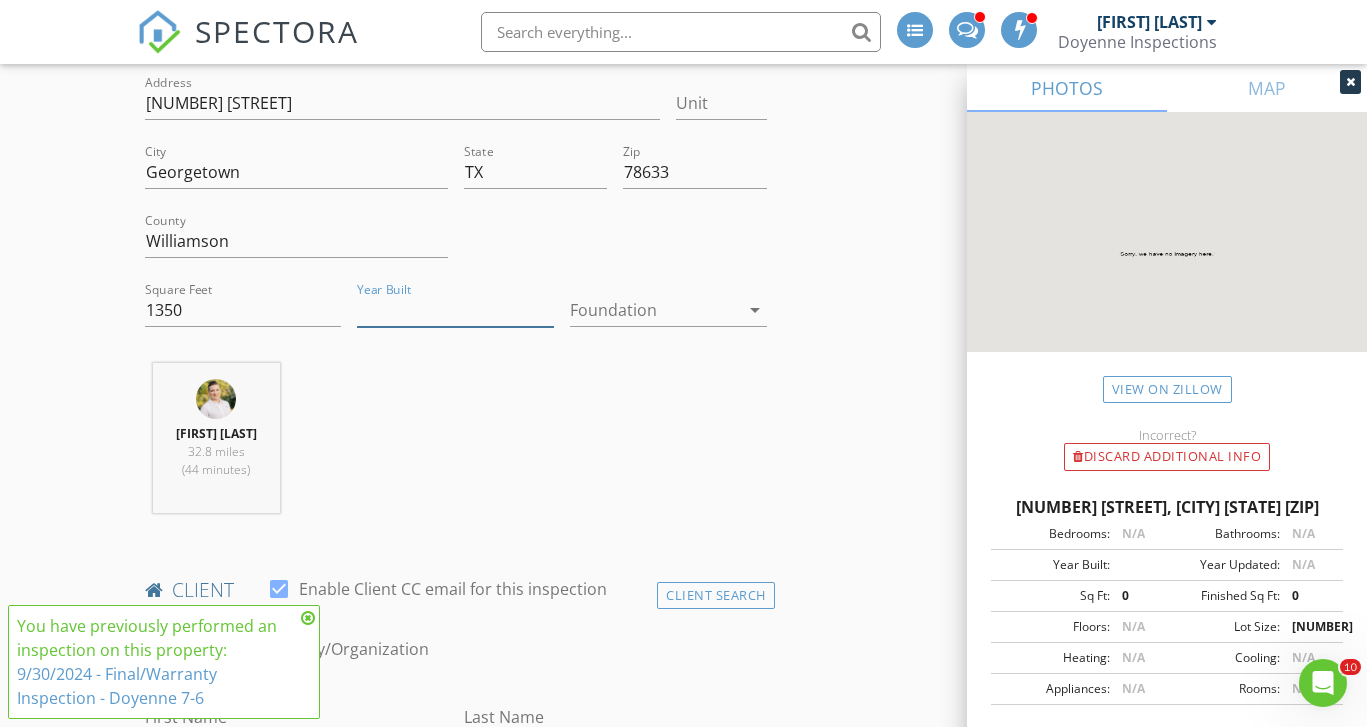 click on "Year Built" at bounding box center (455, 310) 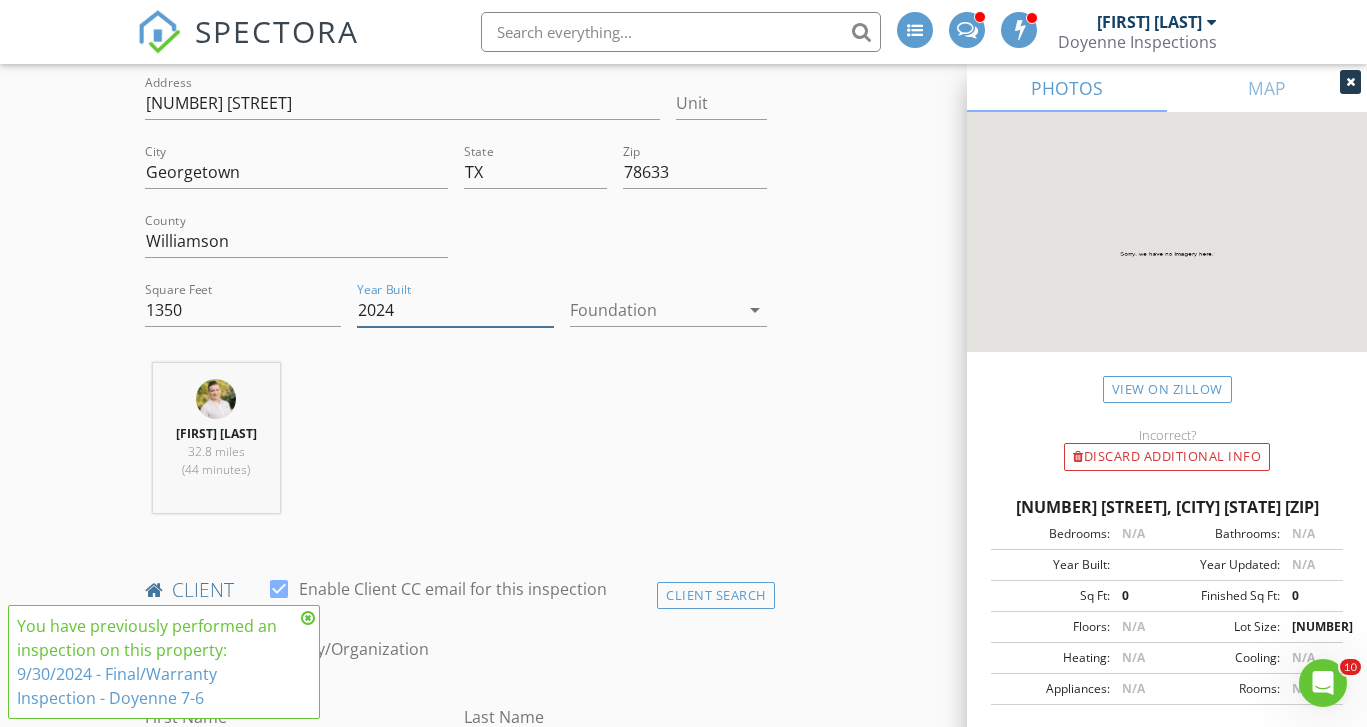 type on "2024" 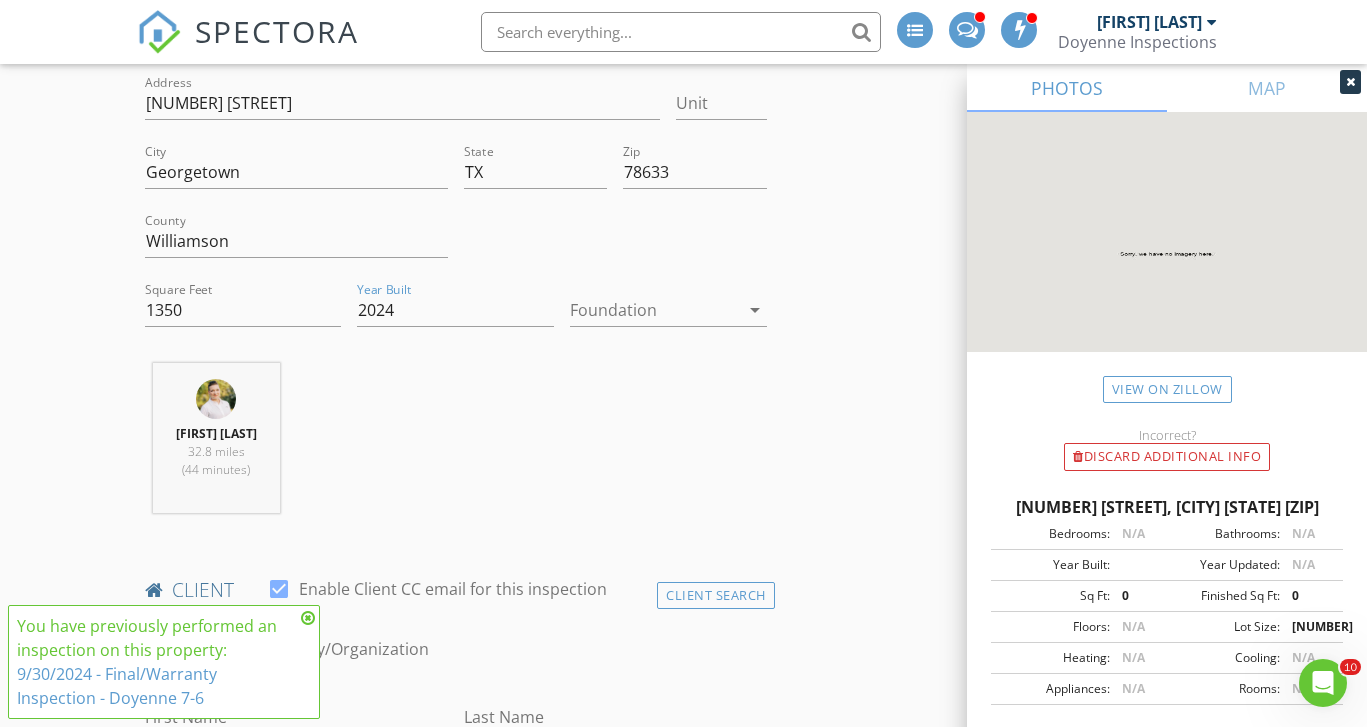 click at bounding box center [654, 310] 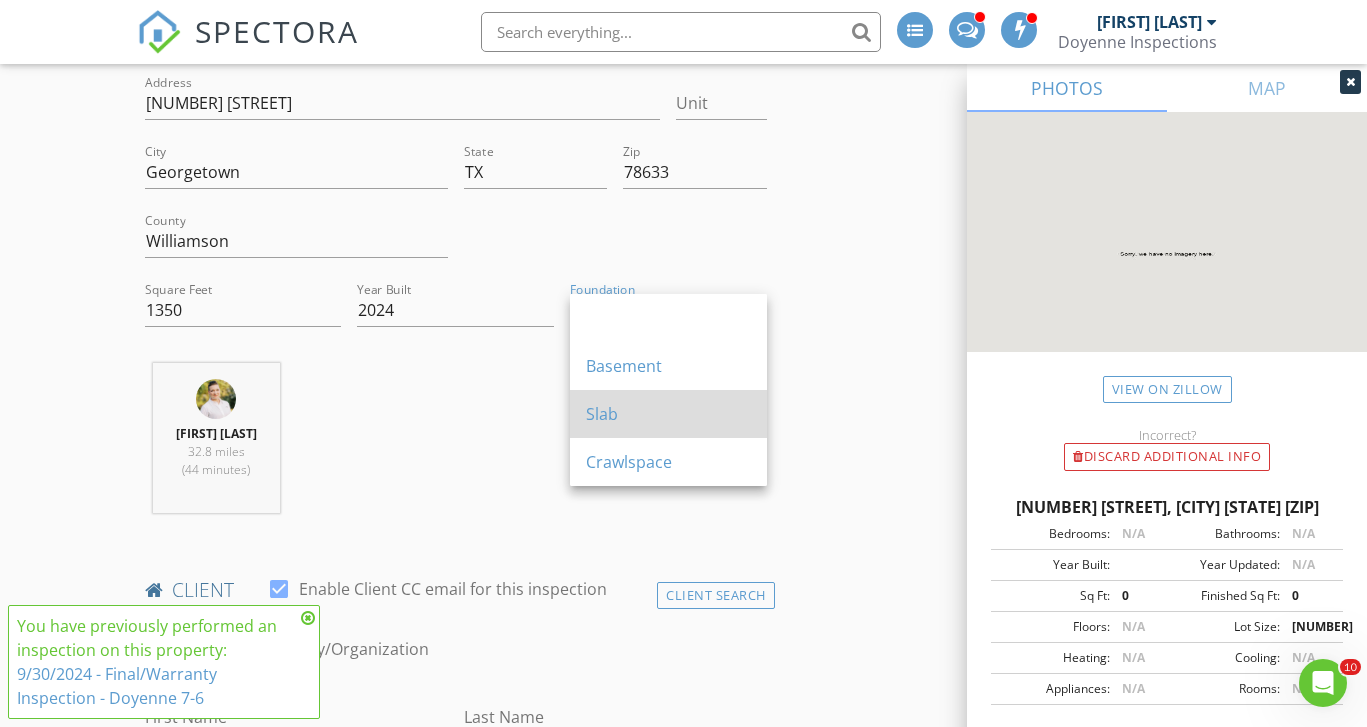 click on "Slab" at bounding box center (668, 414) 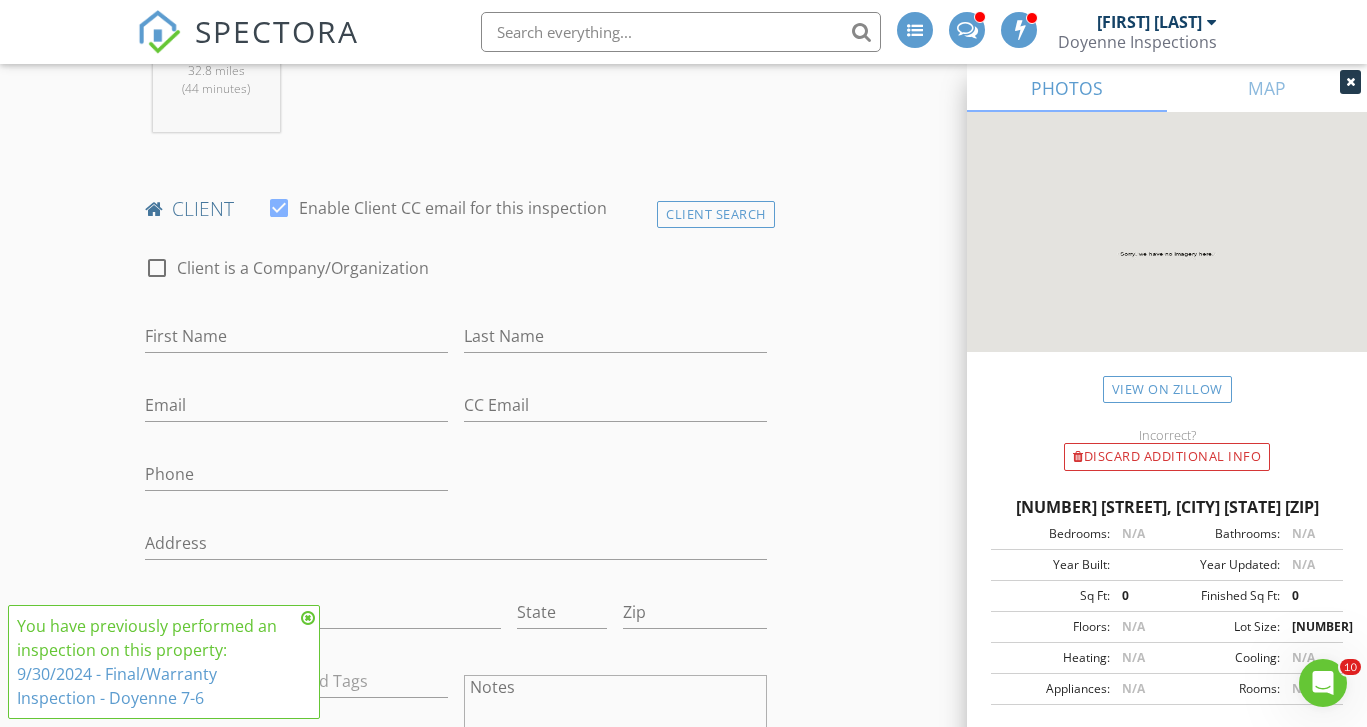 scroll, scrollTop: 885, scrollLeft: 0, axis: vertical 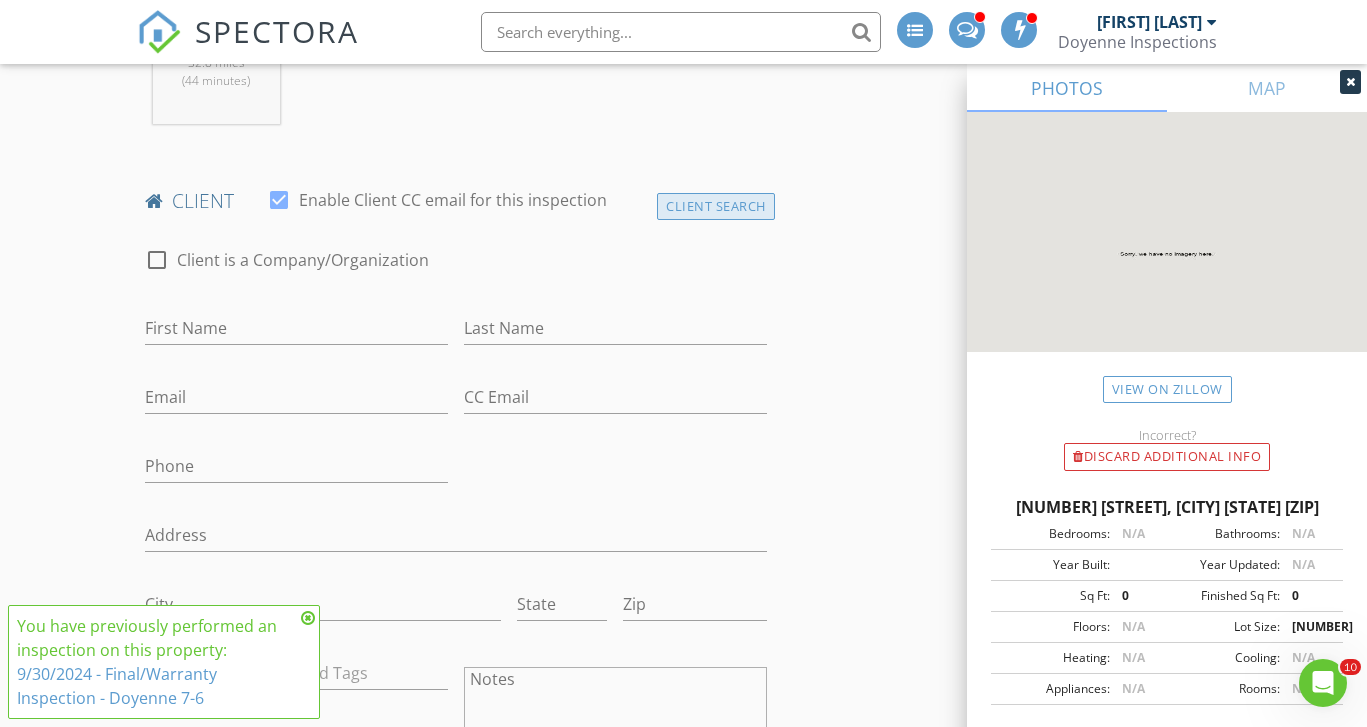 click on "Client Search" at bounding box center [716, 206] 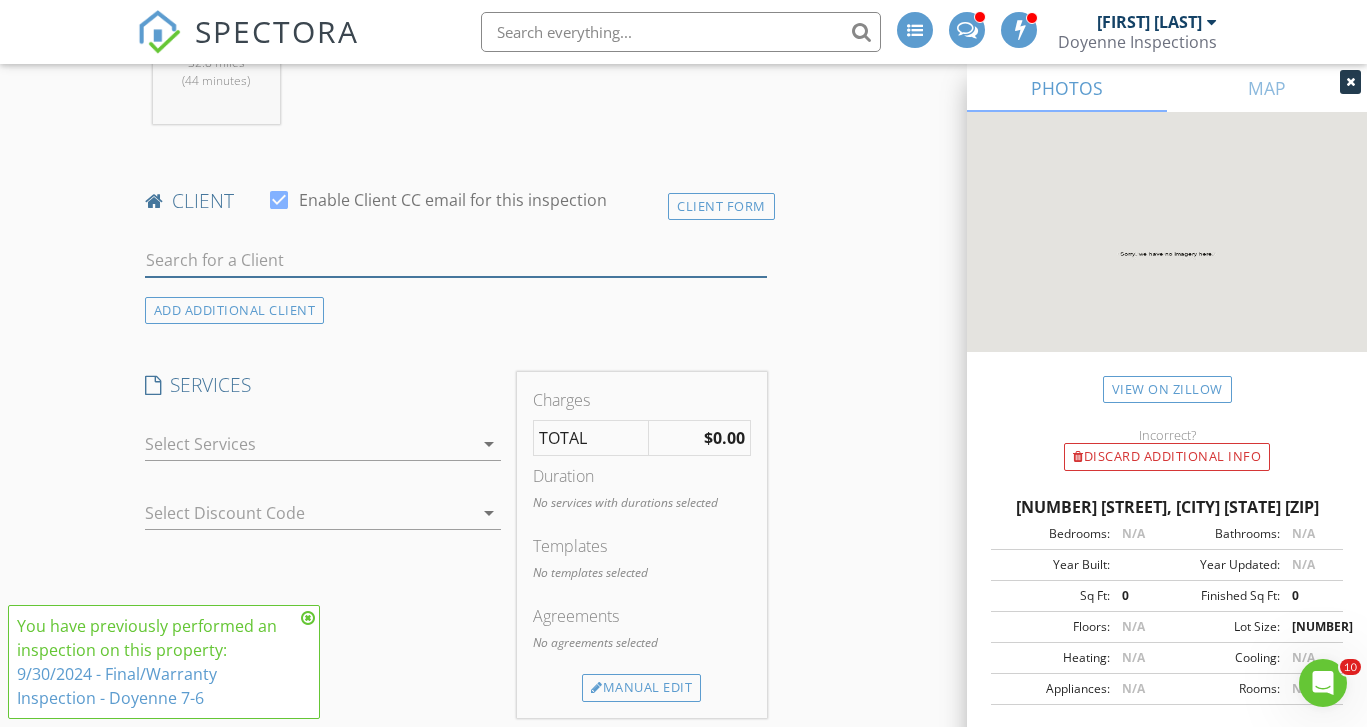 click at bounding box center (456, 260) 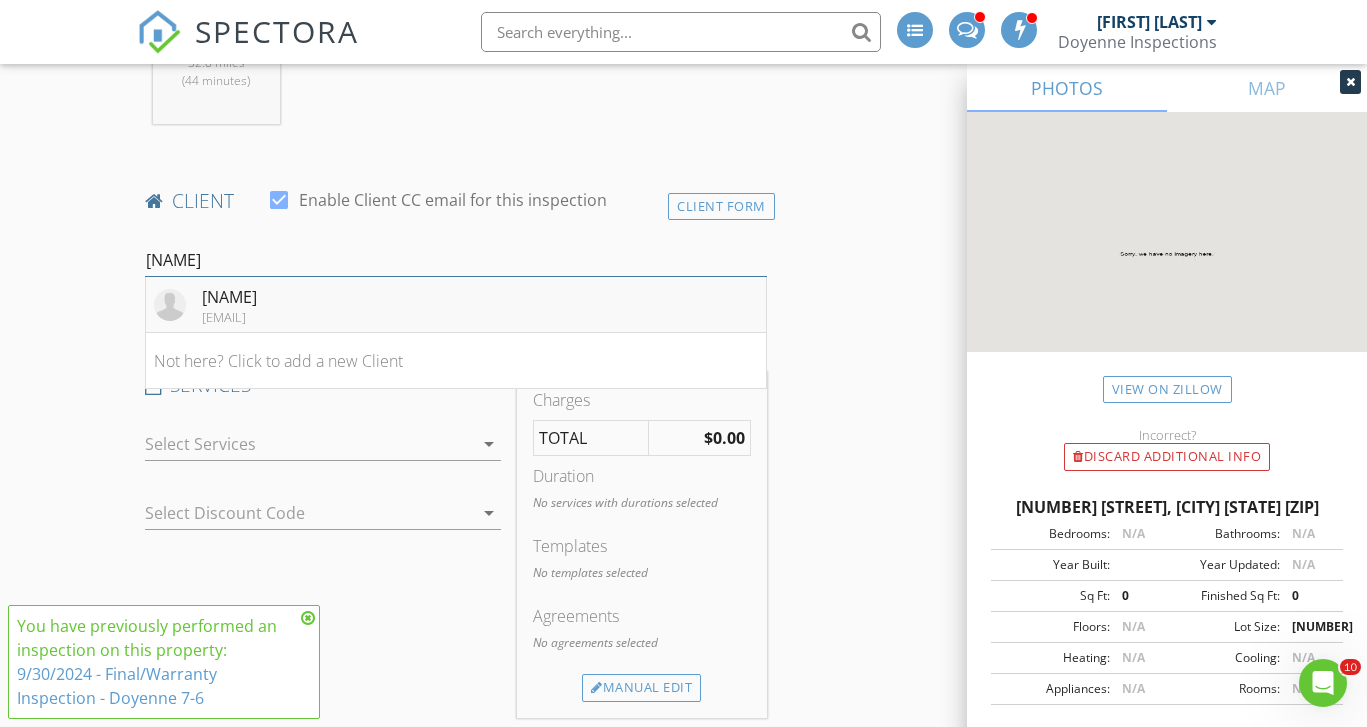 type on "Juanita" 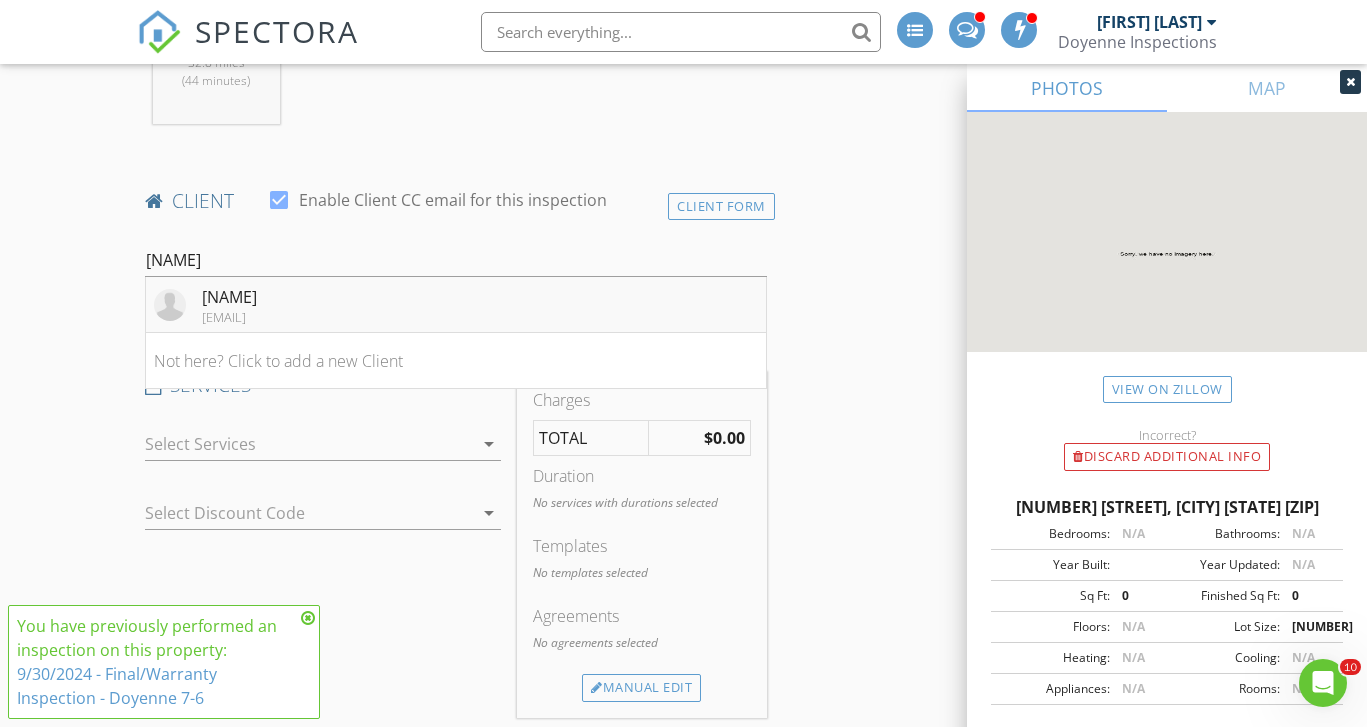 click on "Juanita Dyerwilkins
dyerwiki@gmail.com" at bounding box center (456, 305) 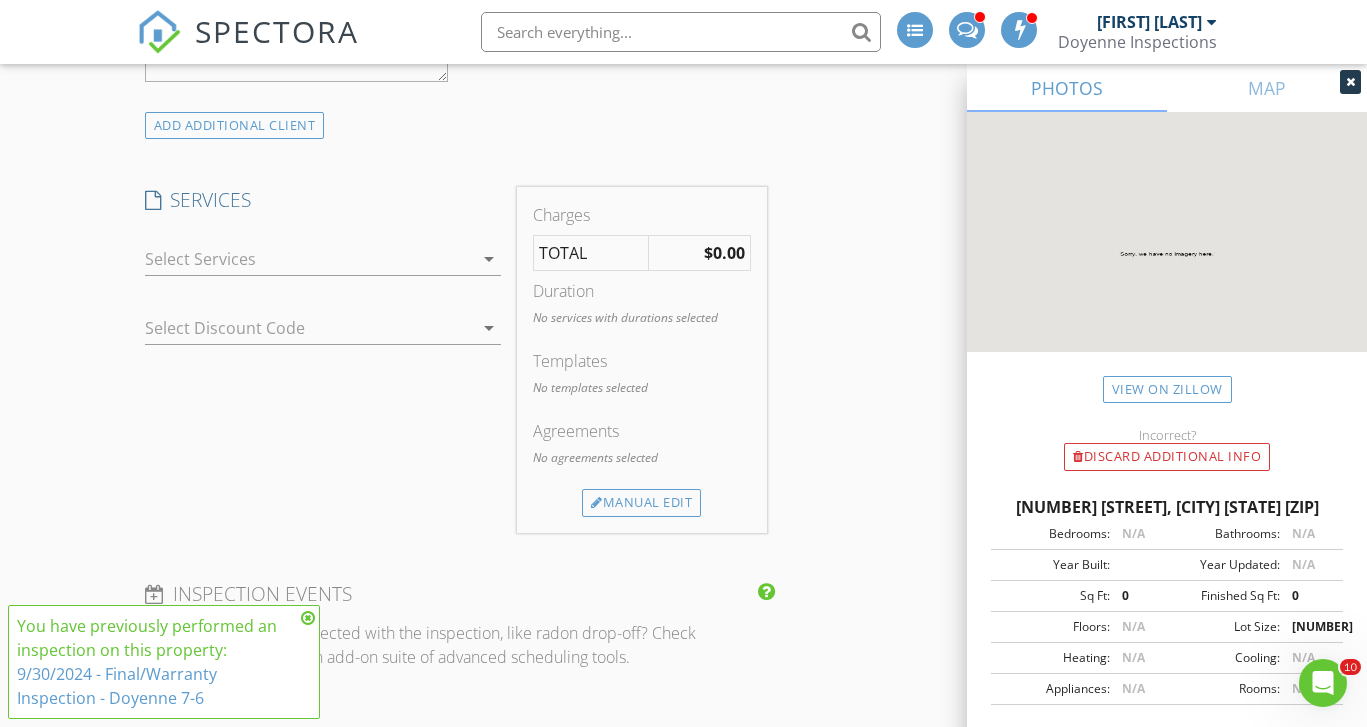scroll, scrollTop: 1692, scrollLeft: 0, axis: vertical 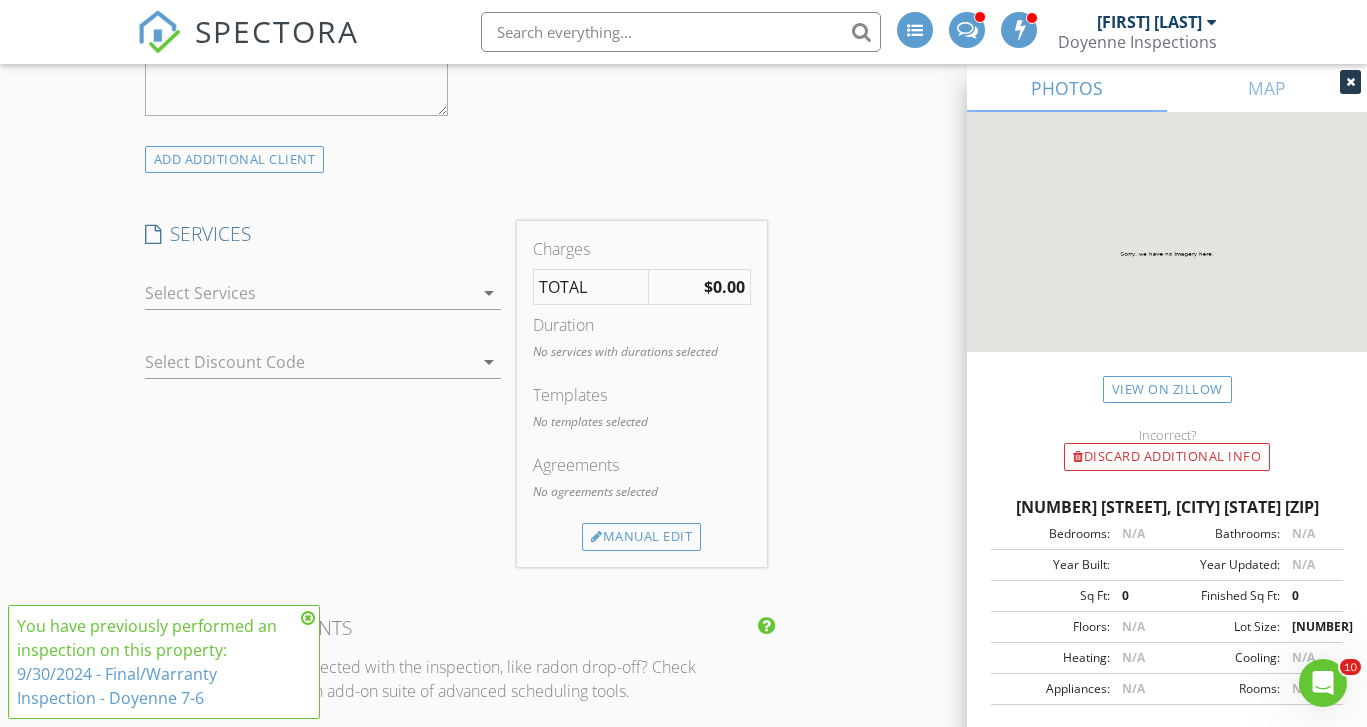 click at bounding box center (309, 293) 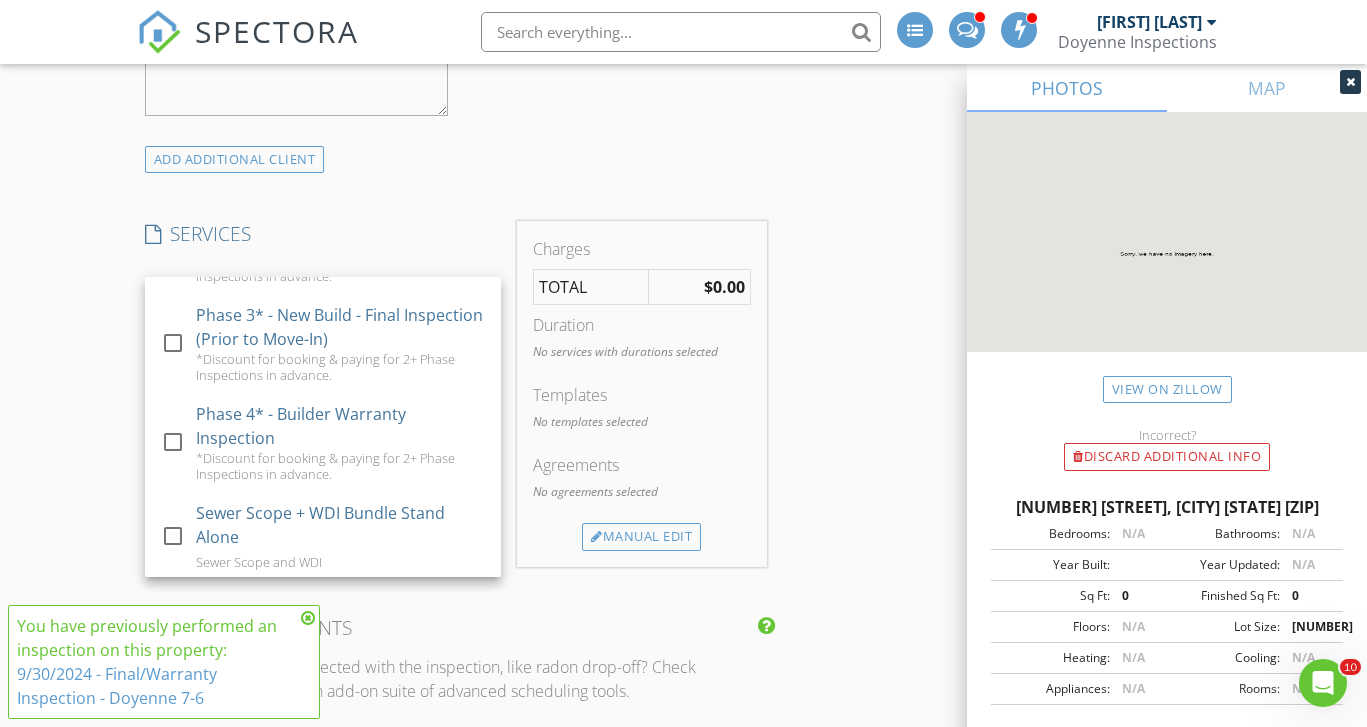 scroll, scrollTop: 248, scrollLeft: 0, axis: vertical 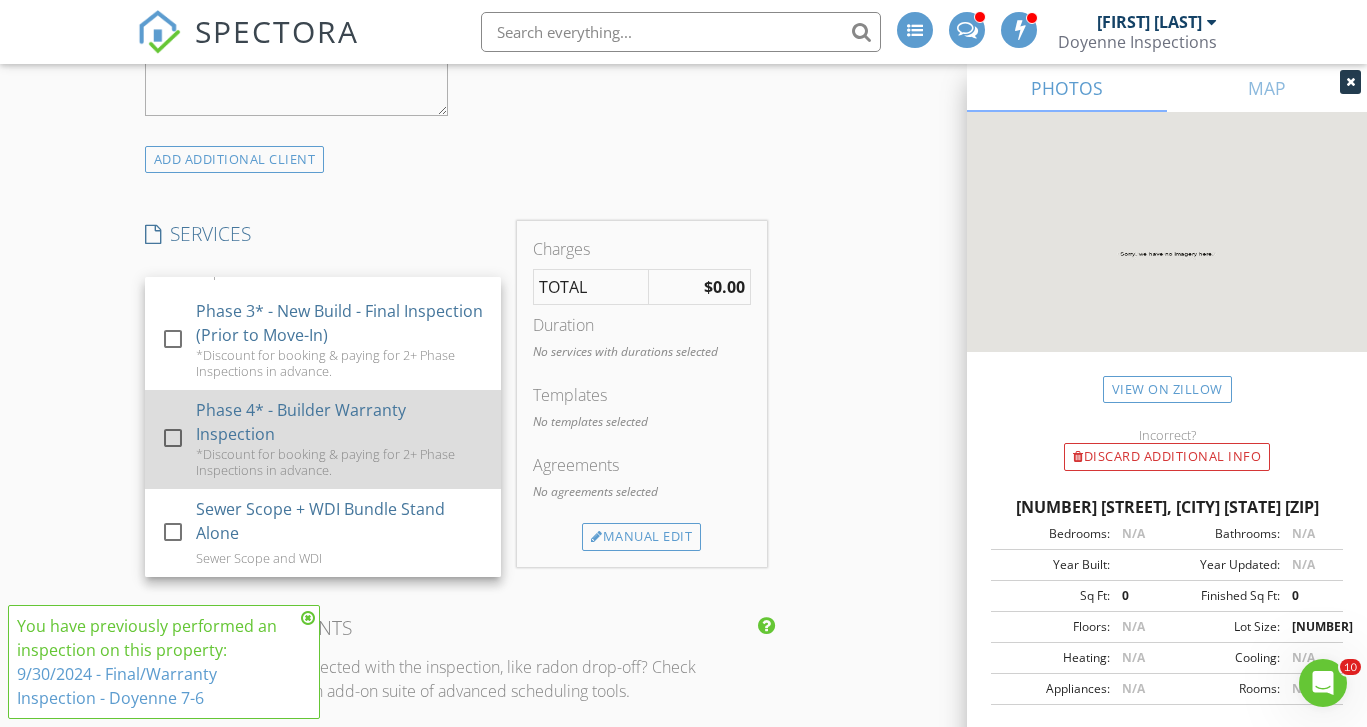 click on "Phase 4*  - Builder Warranty Inspection" at bounding box center [340, 422] 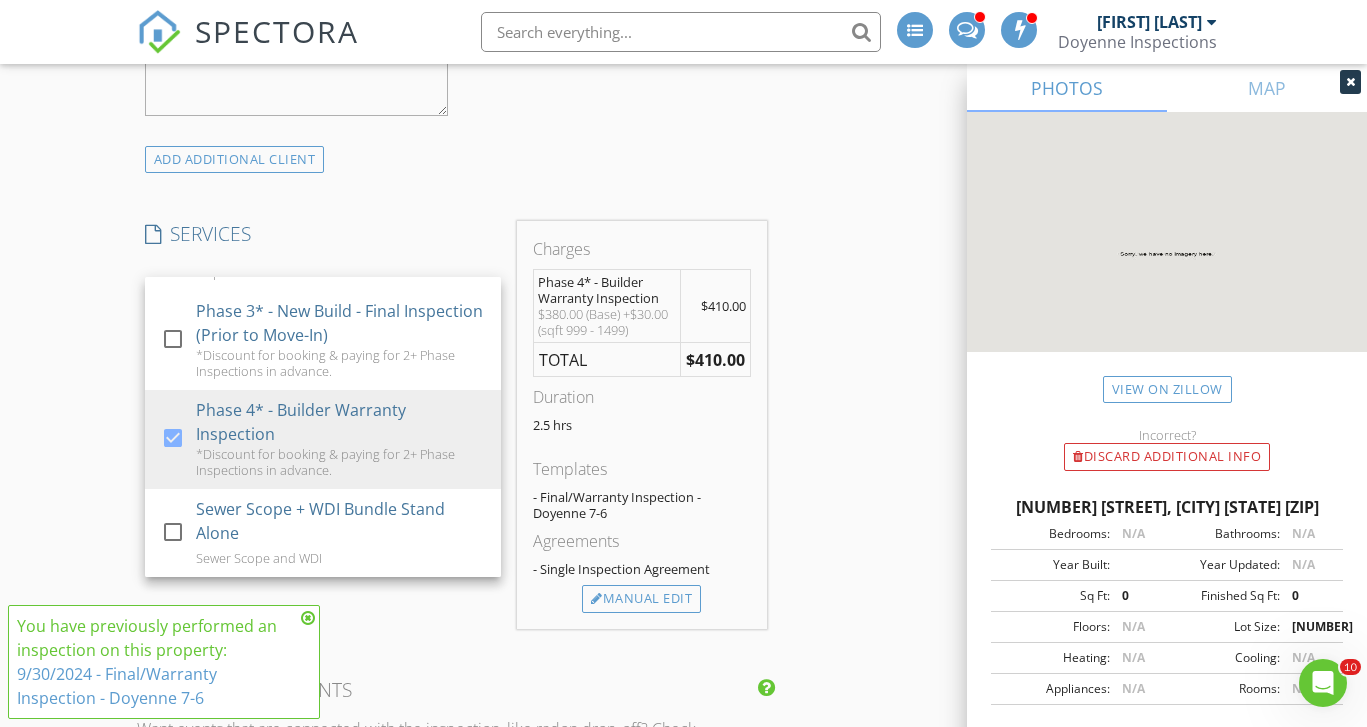 click on "SERVICES
check_box_outline_blank   Residential Home Inspection (Existing Home - Not a New Build)   check_box_outline_blank   Phase 1* - Pre-Pour Foundation Inspection   *Discount for booking & paying for 2+ Phase Inspections in advance. check_box_outline_blank   Phase 2* - Pre-Drywall Inspection   *Discount for booking & paying for 2+ Phase Inspections in advance. check_box_outline_blank   Phase 3* - New Build - Final Inspection (Prior to Move-In)   *Discount for booking & paying for 2+ Phase Inspections in advance. check_box   Phase 4*  - Builder Warranty Inspection   *Discount for booking & paying for 2+ Phase Inspections in advance. check_box_outline_blank   Sewer Scope + WDI Bundle Stand Alone   Sewer Scope and WDI check_box_outline_blank   WDI - Stand Alone (Termite Inspection)   Stand Alone Termite Inspectoin check_box_outline_blank   Pool/Spa Inspection - Stand Alone   check_box_outline_blank   Sewer Scope - Stand Alone   Sewer Scope - Stand Alone" at bounding box center [323, 425] 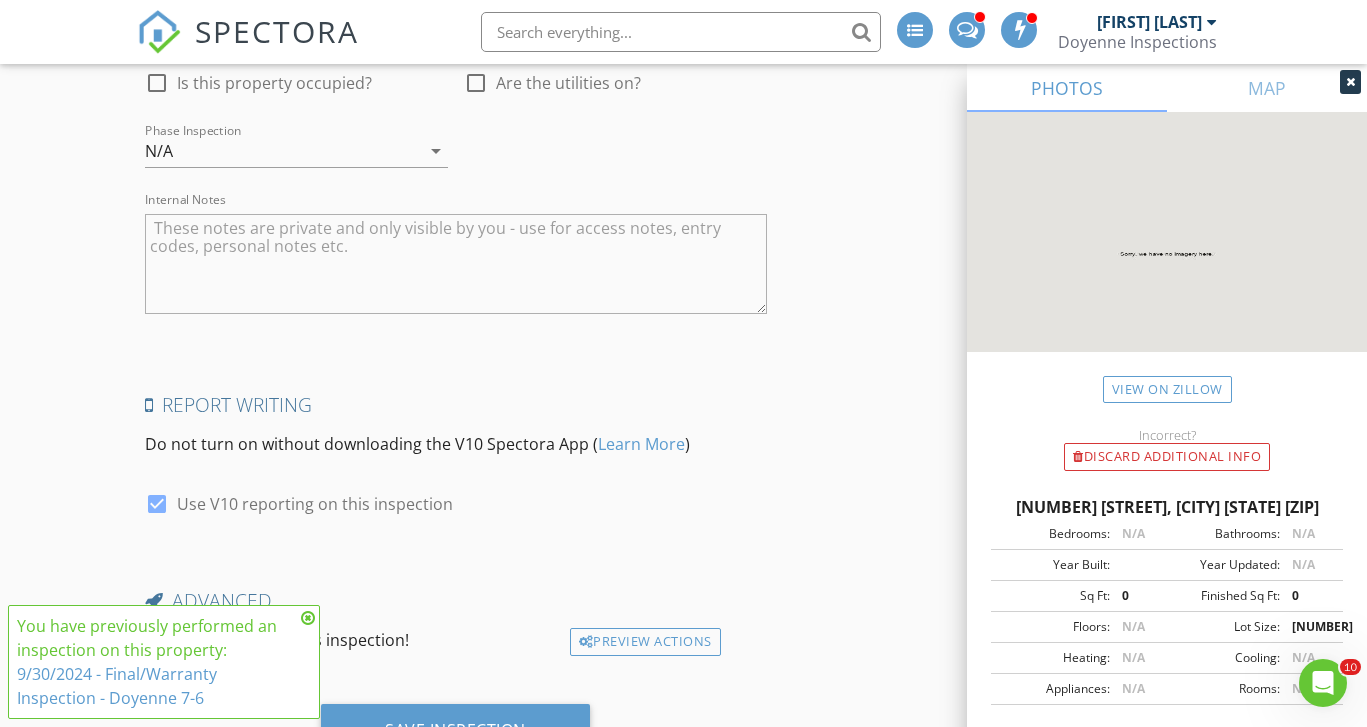 scroll, scrollTop: 3544, scrollLeft: 0, axis: vertical 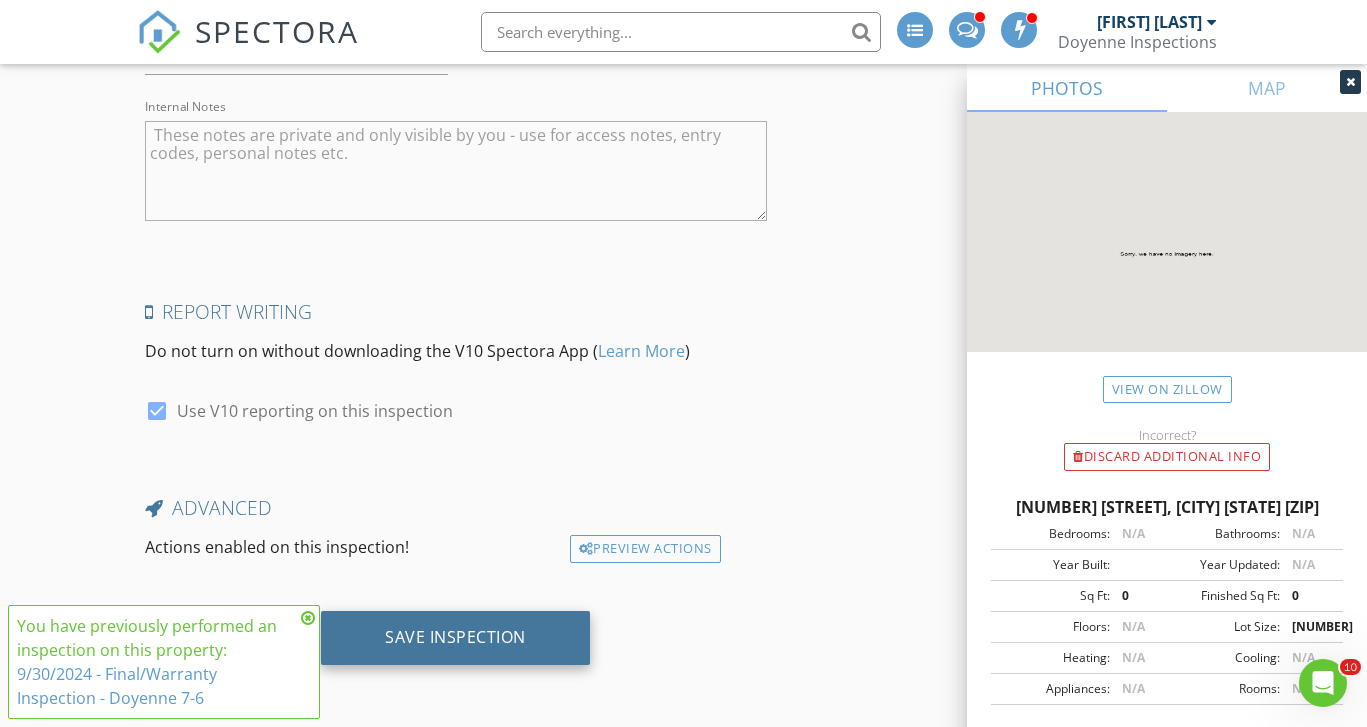 click on "Save Inspection" at bounding box center (455, 637) 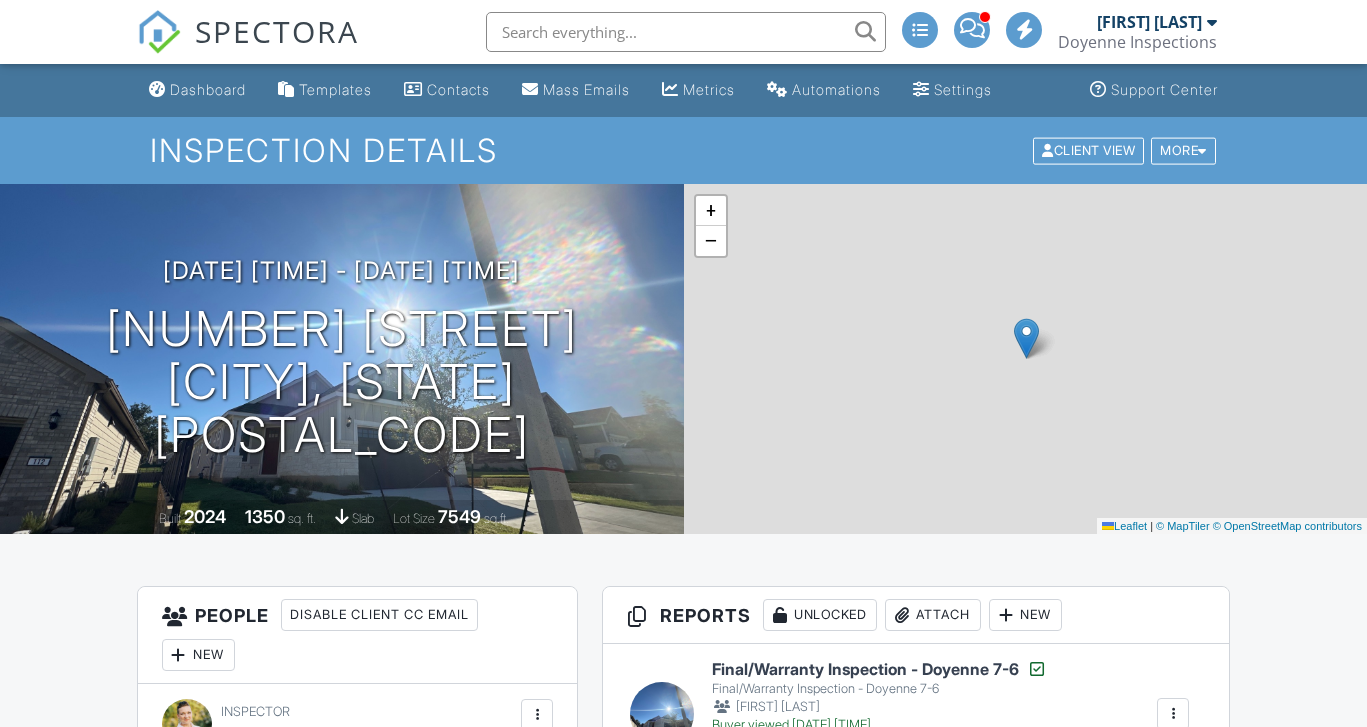 scroll, scrollTop: 0, scrollLeft: 0, axis: both 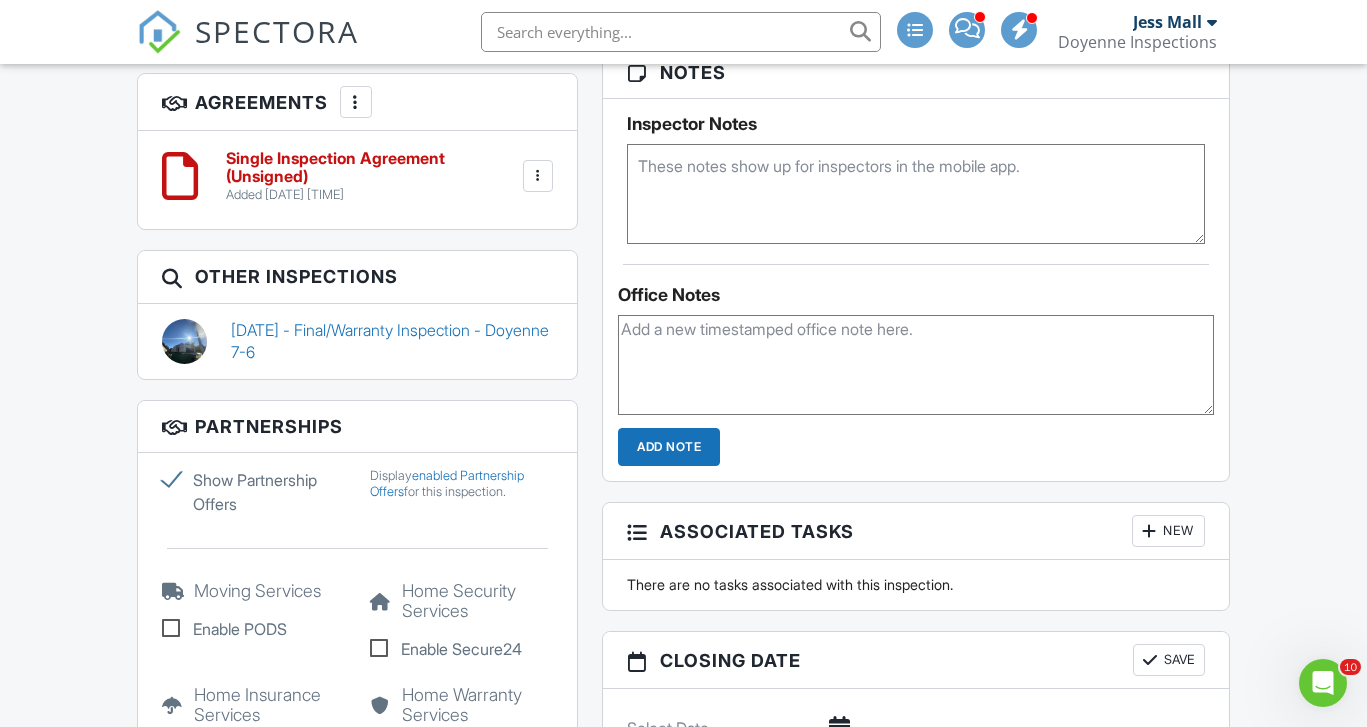 click at bounding box center (916, 194) 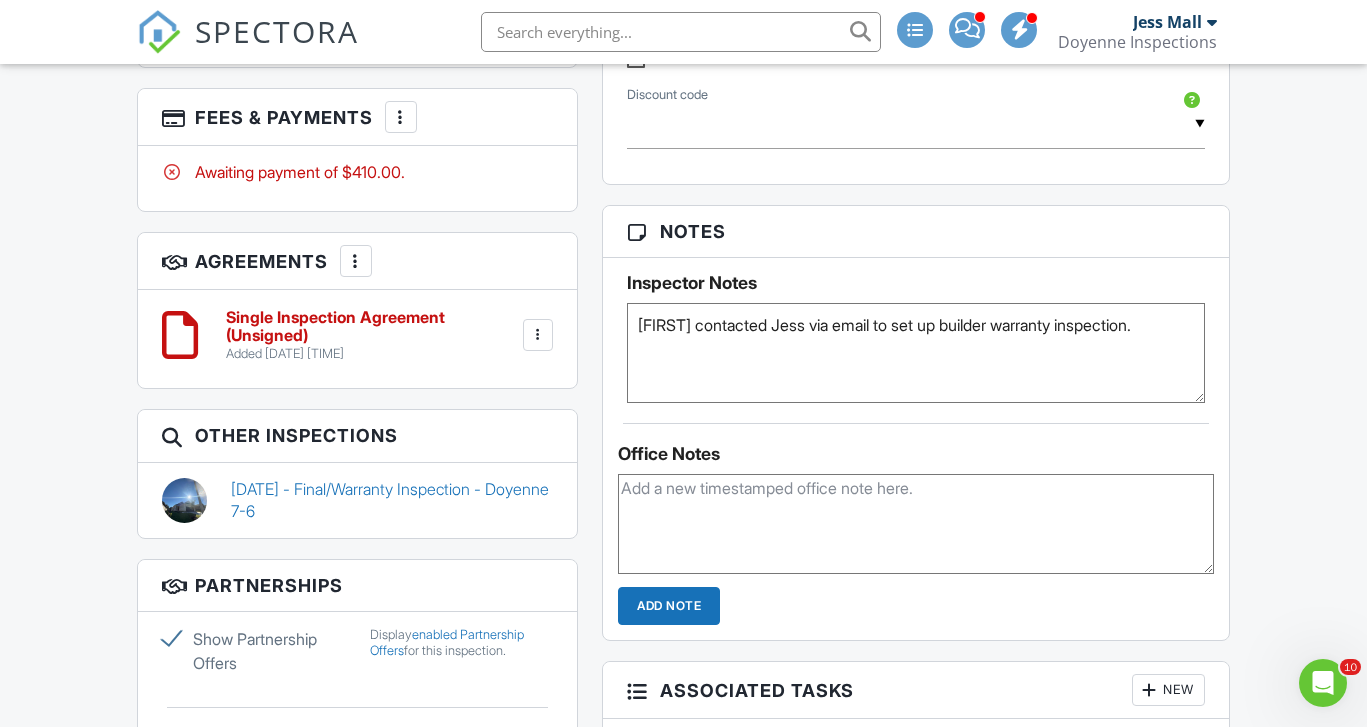 scroll, scrollTop: 1302, scrollLeft: 0, axis: vertical 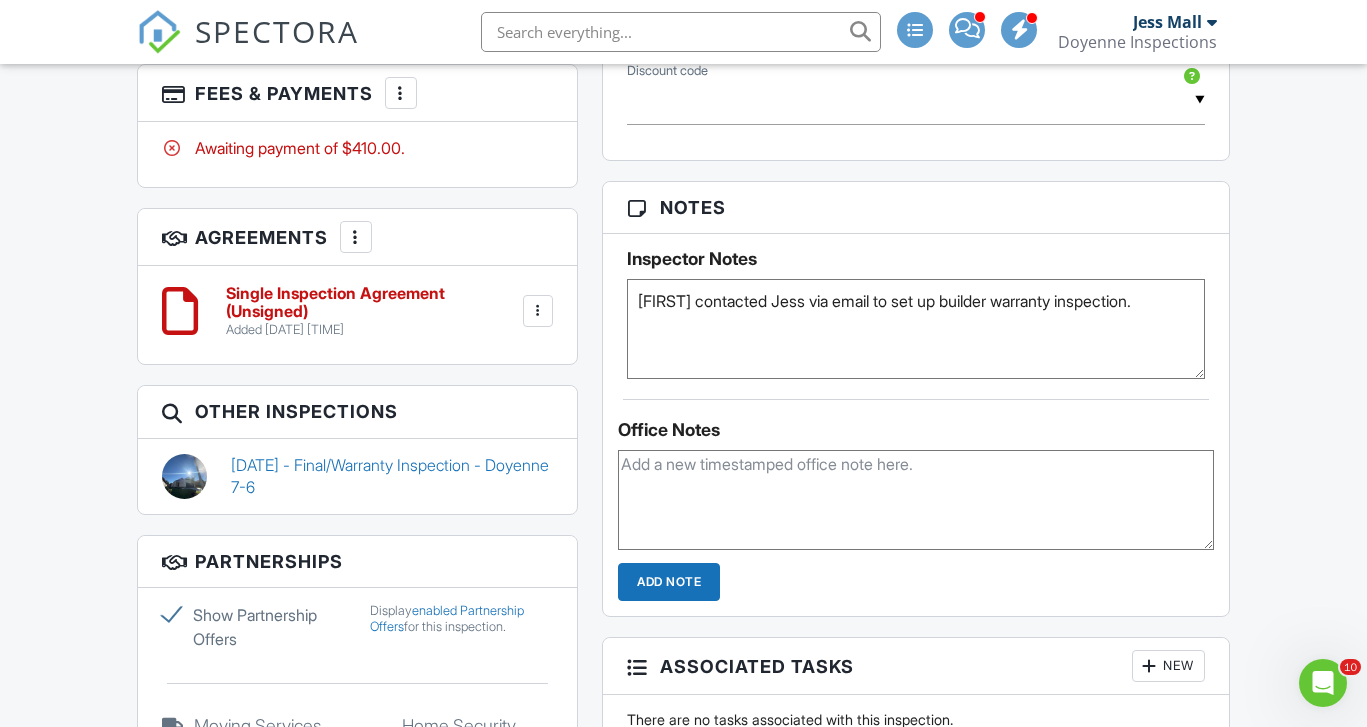 type on "Juanita contacted Jess via email to set up builder warranty inspection." 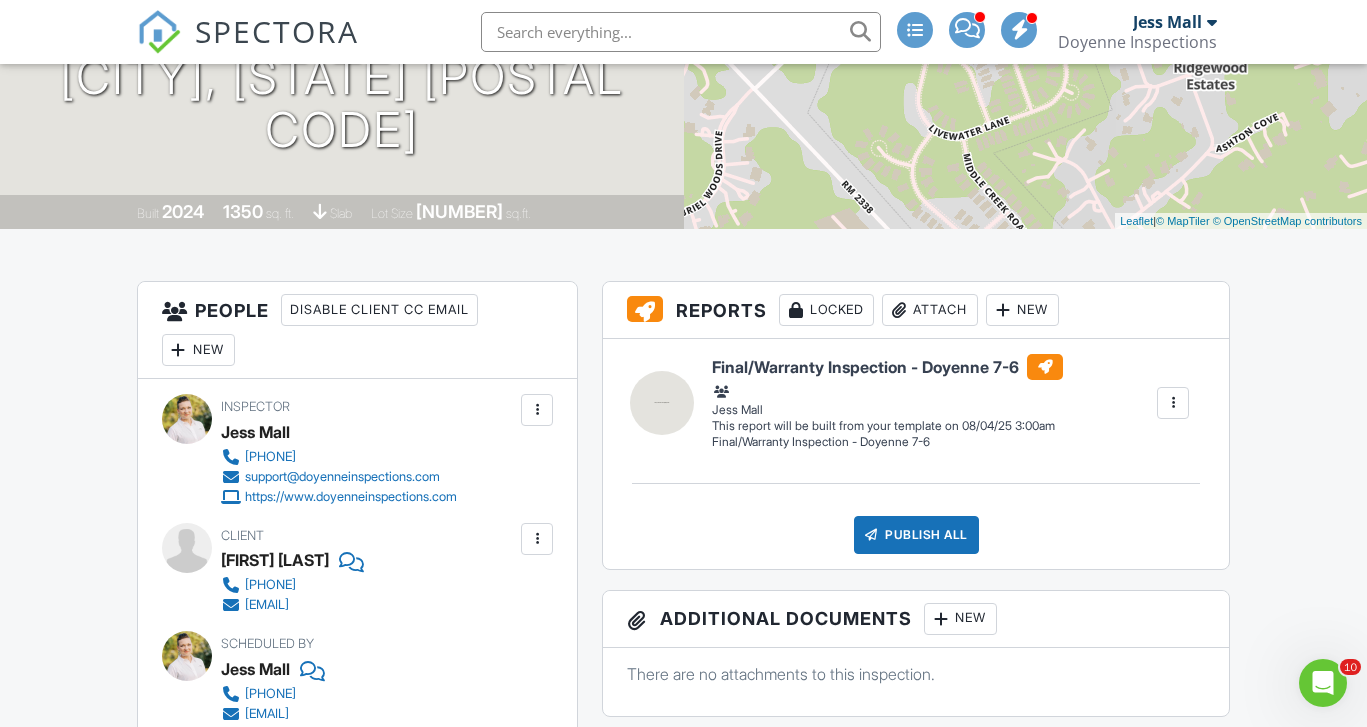 scroll, scrollTop: 0, scrollLeft: 0, axis: both 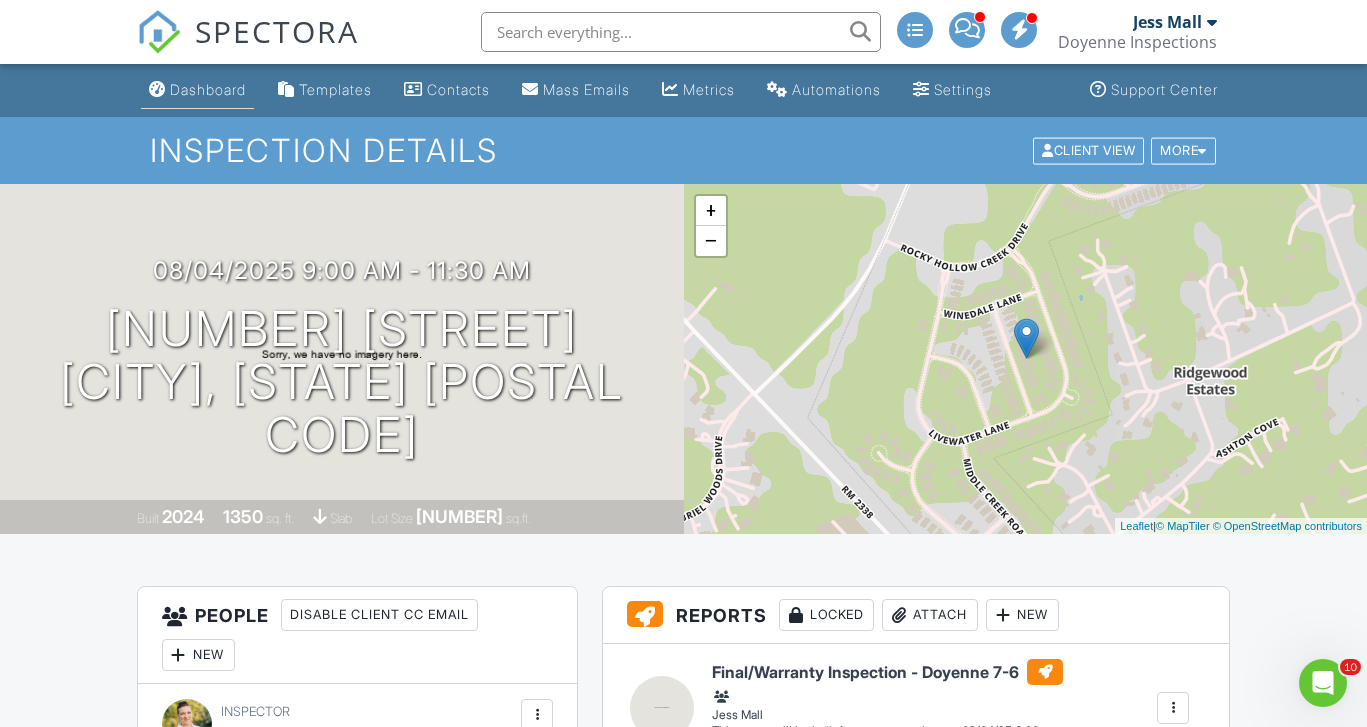 click on "Dashboard" at bounding box center (208, 89) 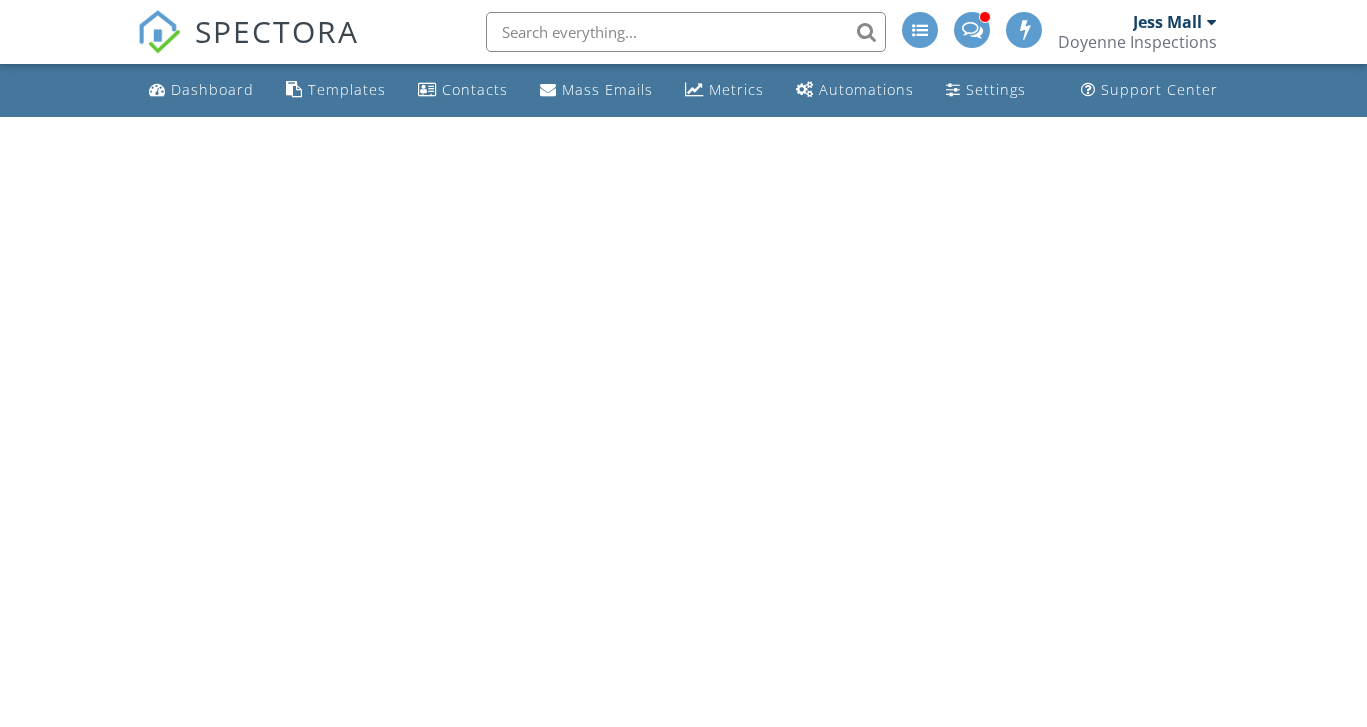 scroll, scrollTop: 0, scrollLeft: 0, axis: both 